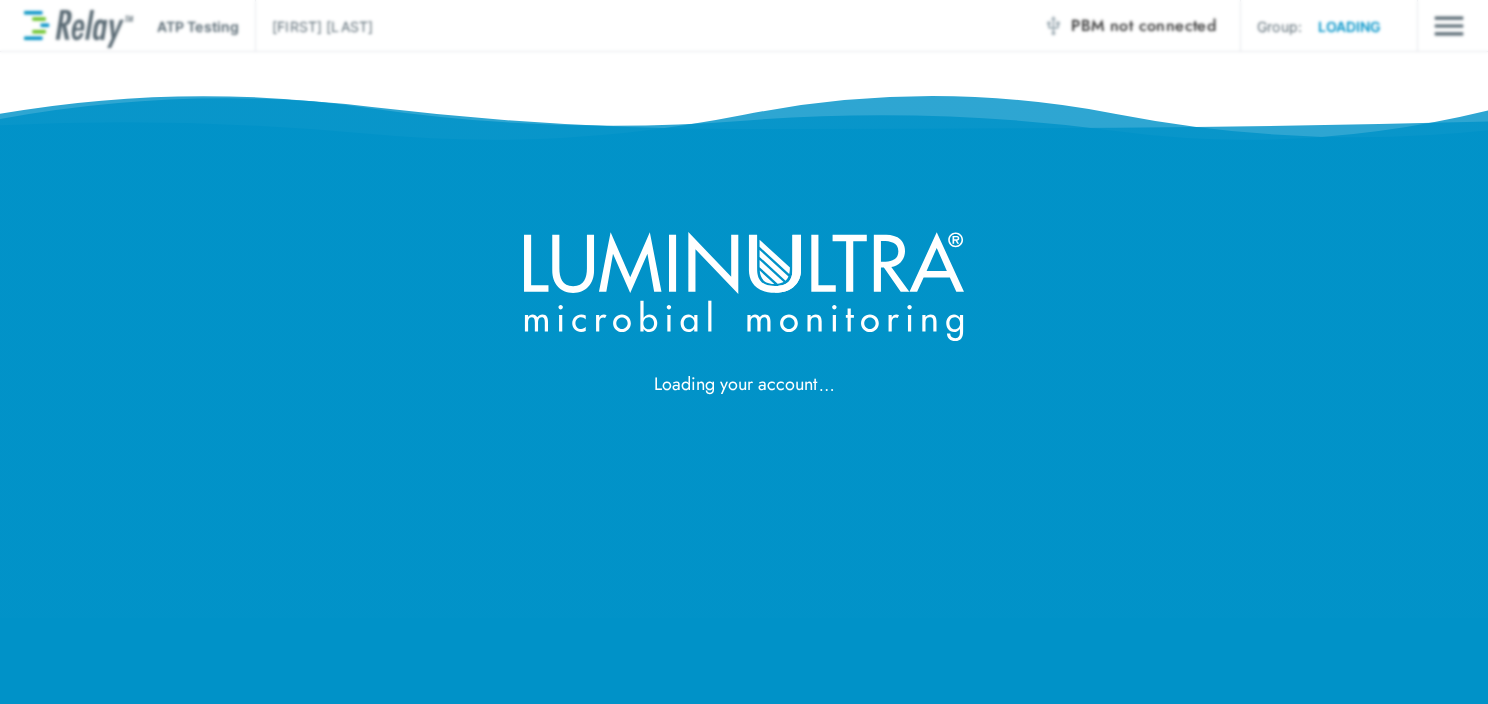 scroll, scrollTop: 0, scrollLeft: 0, axis: both 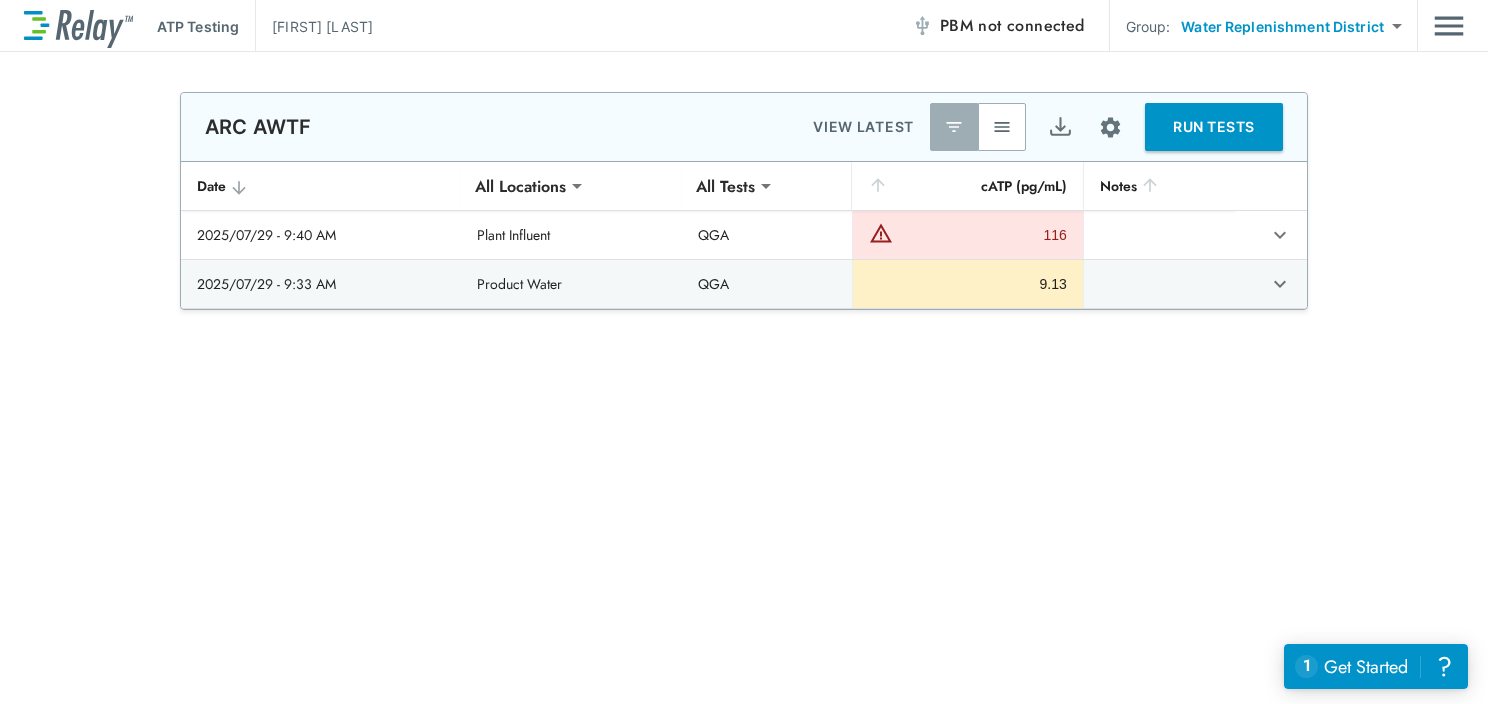 click on "RUN TESTS" at bounding box center [1214, 127] 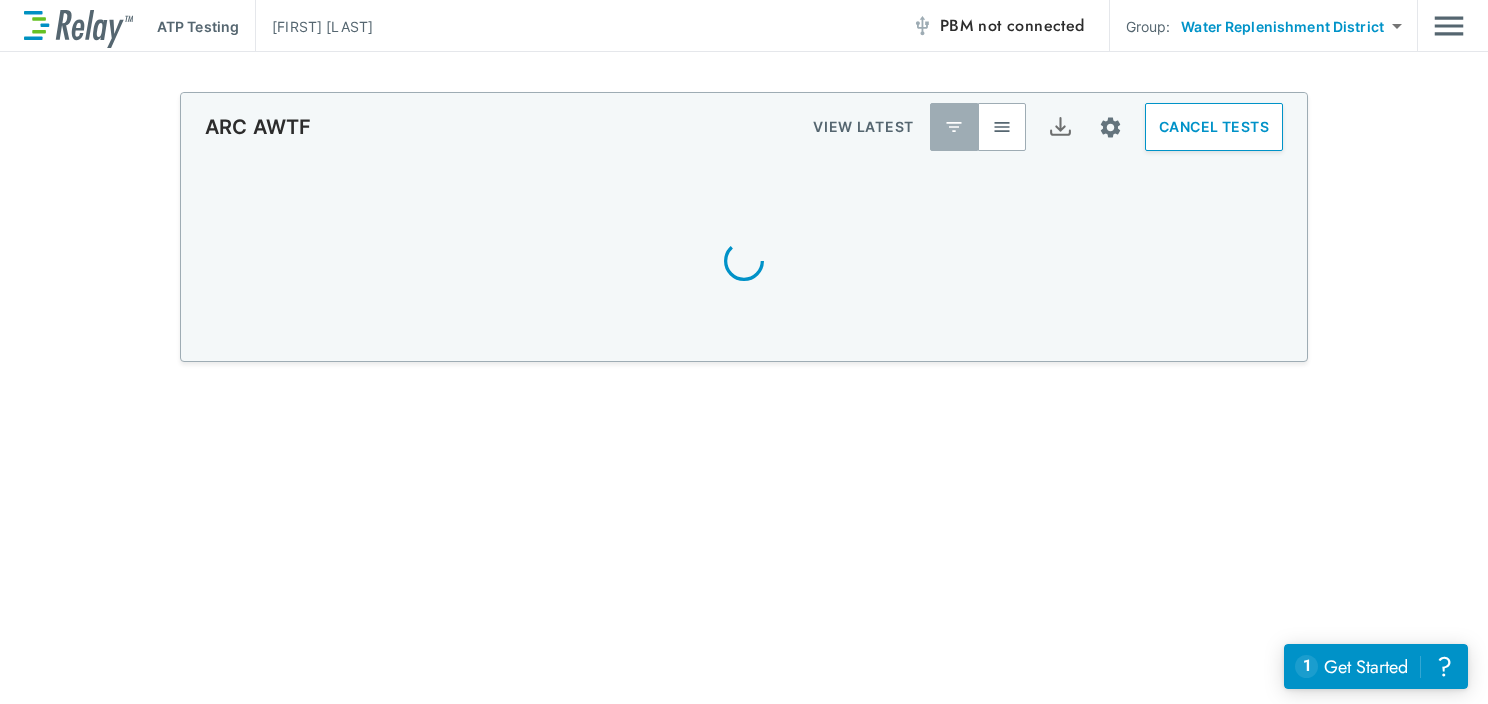 scroll, scrollTop: 0, scrollLeft: 0, axis: both 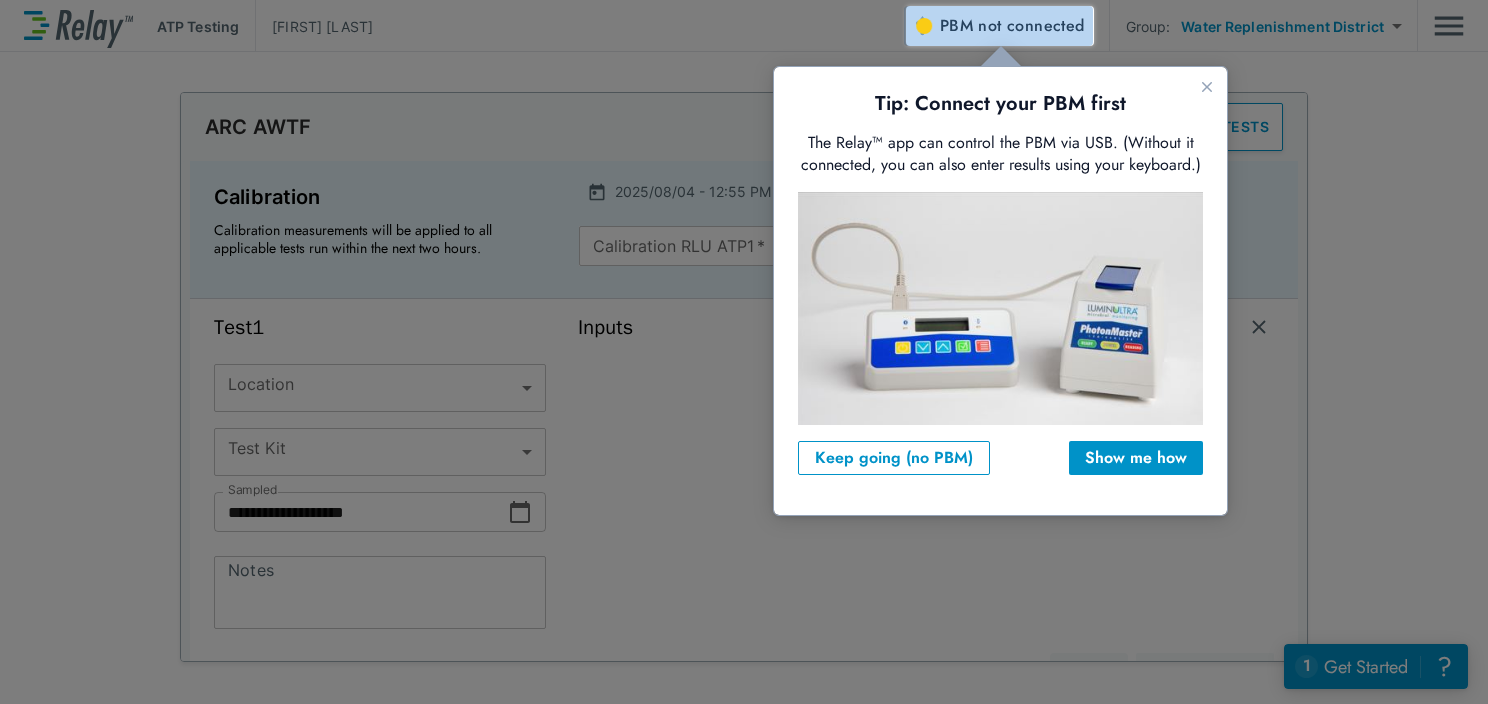 click on "not connected" at bounding box center (1031, 25) 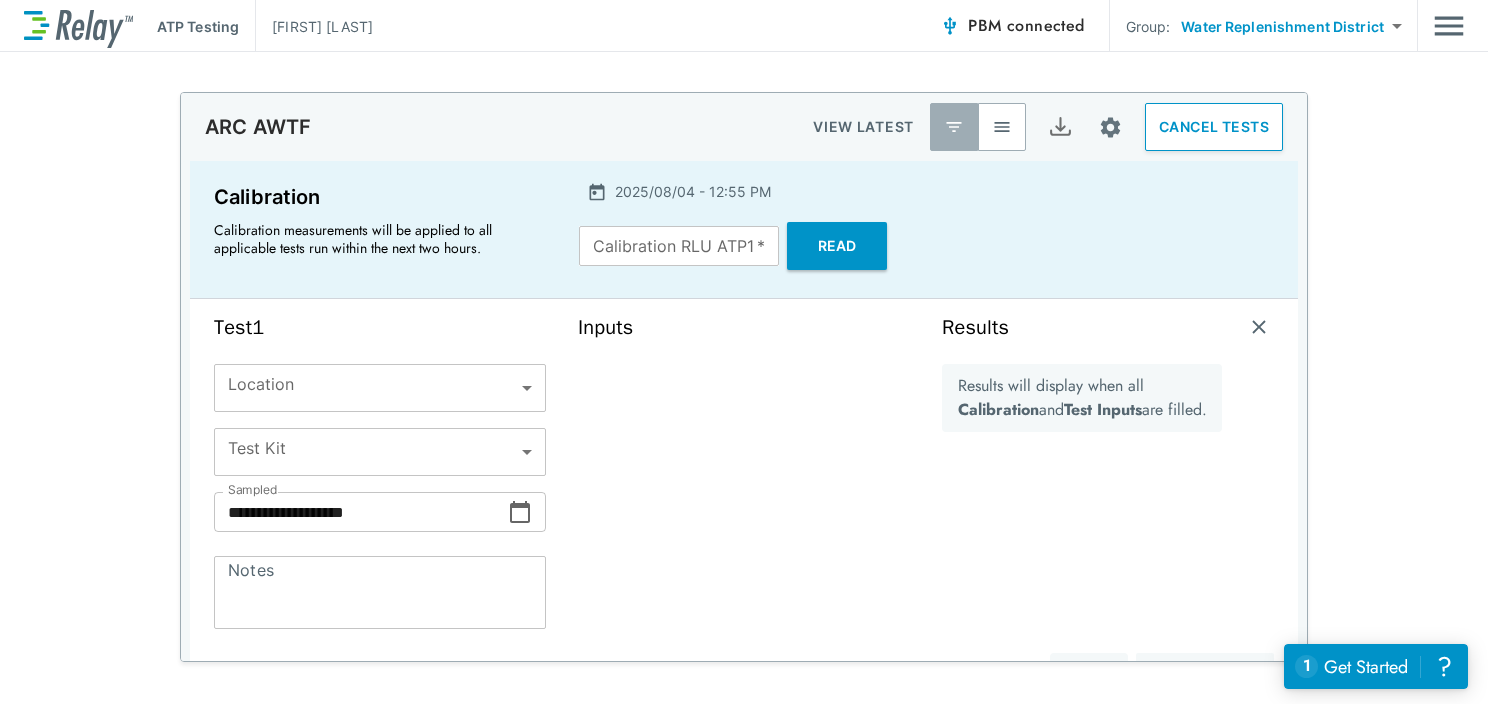 click on "Read" at bounding box center (837, 246) 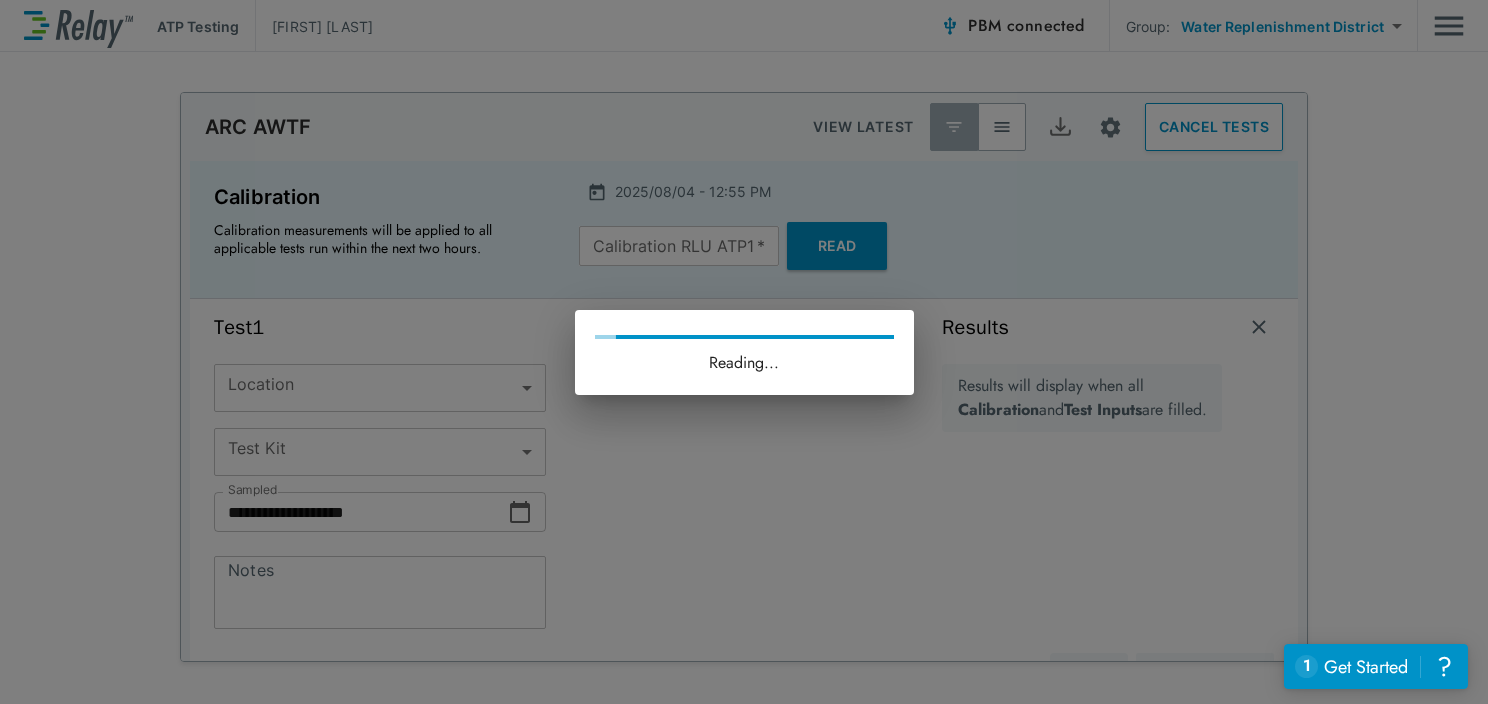 type on "*****" 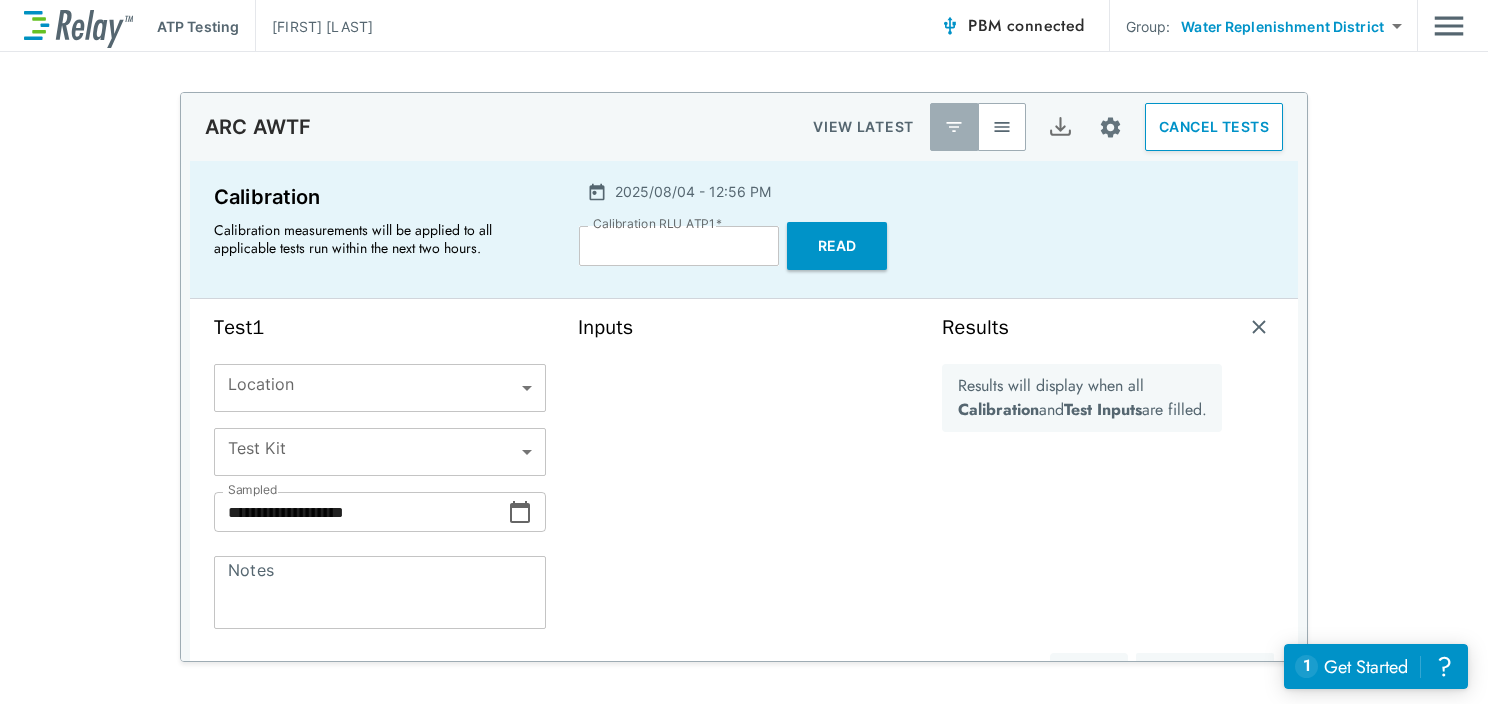 click on "**********" at bounding box center [361, 512] 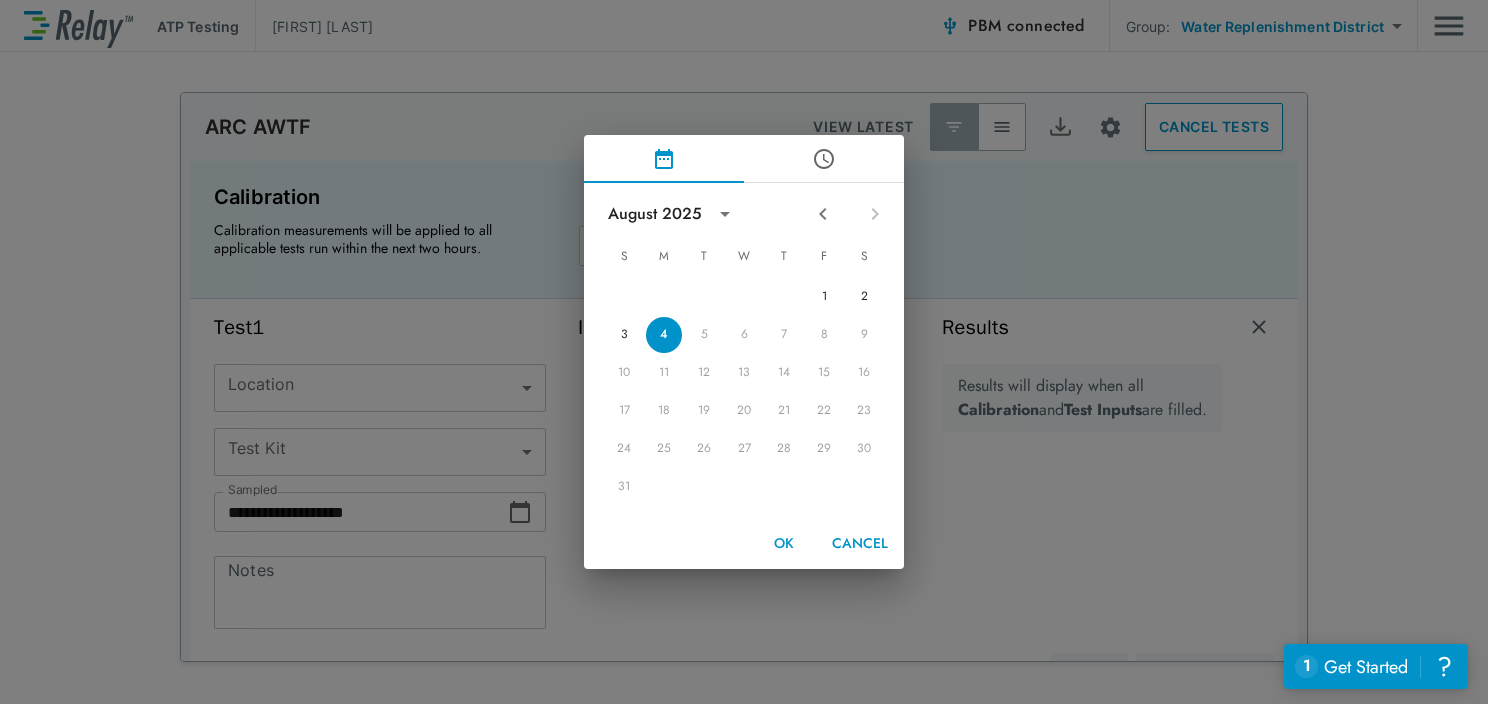 click at bounding box center (824, 159) 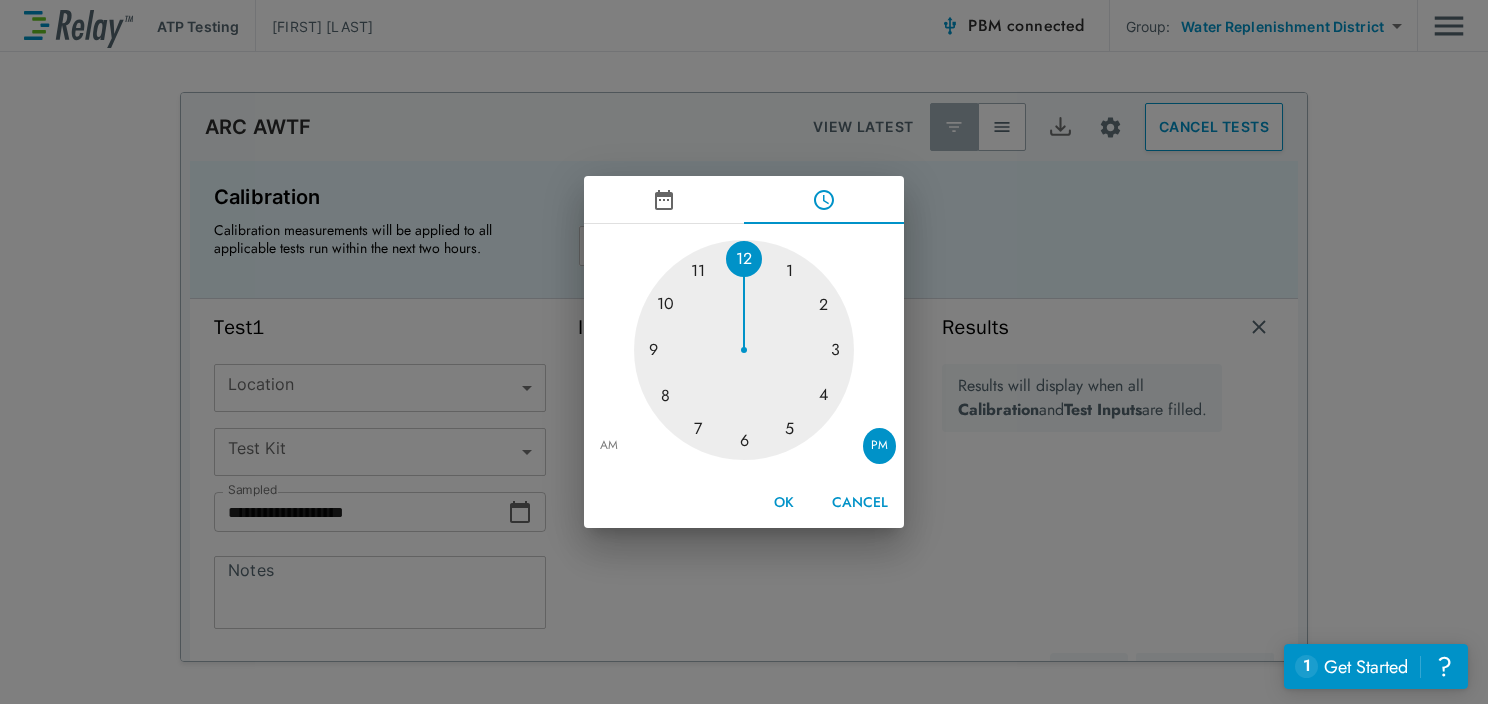 click at bounding box center (744, 350) 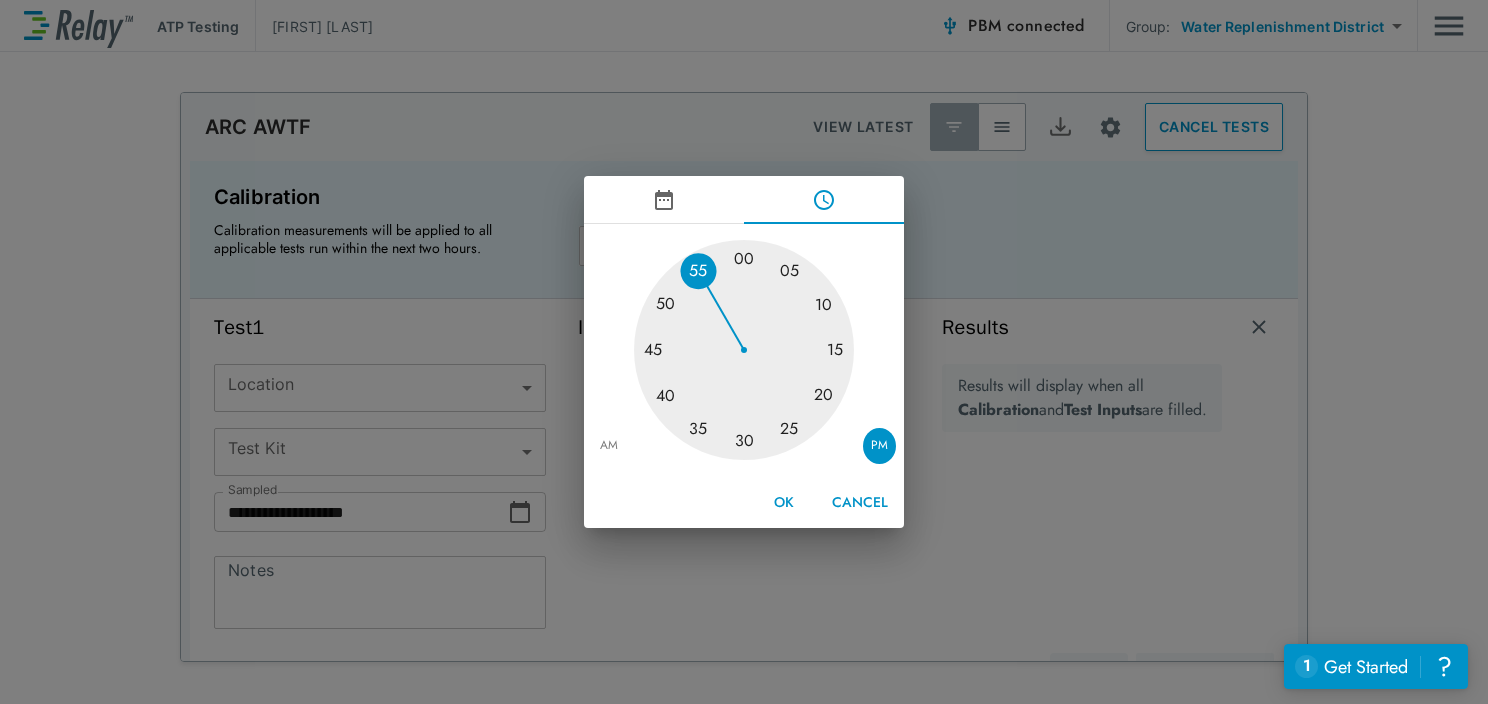 click at bounding box center [744, 350] 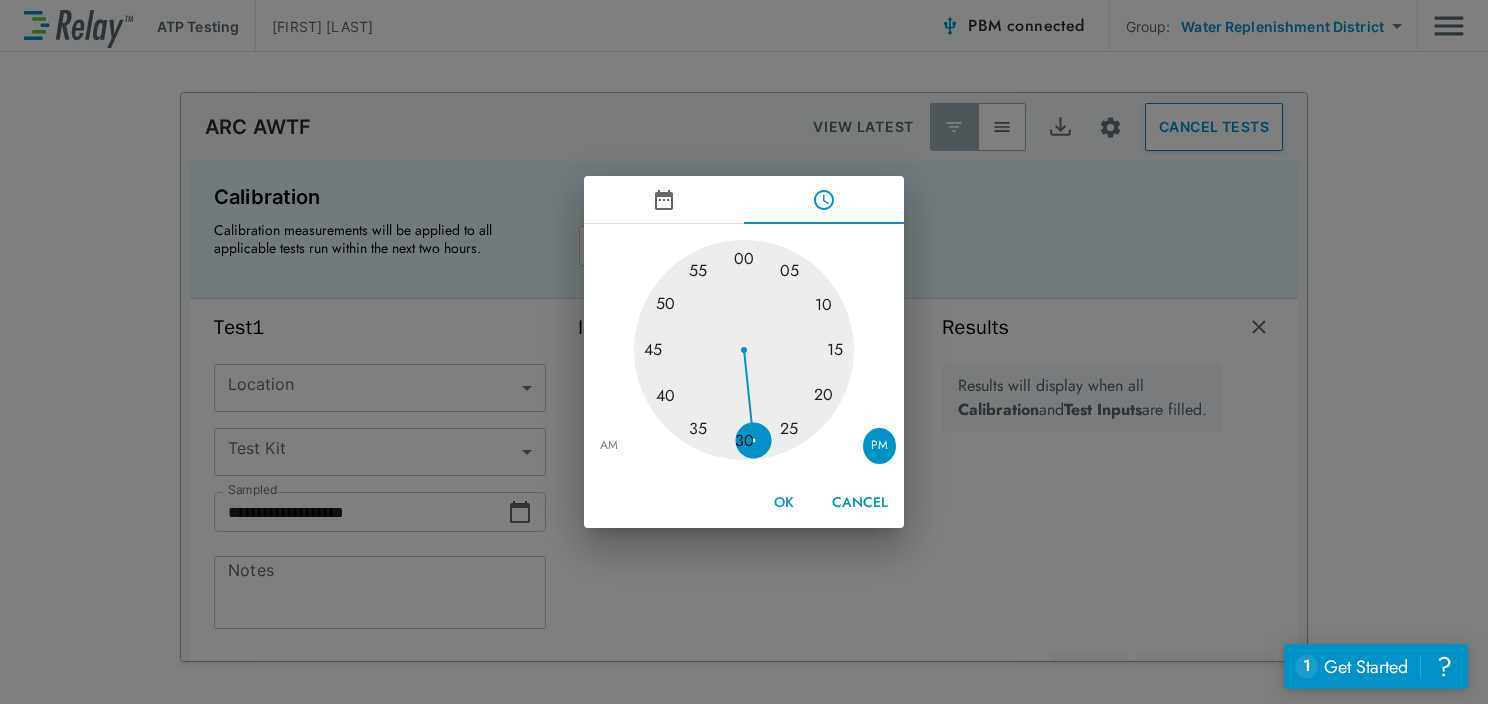 click at bounding box center [744, 350] 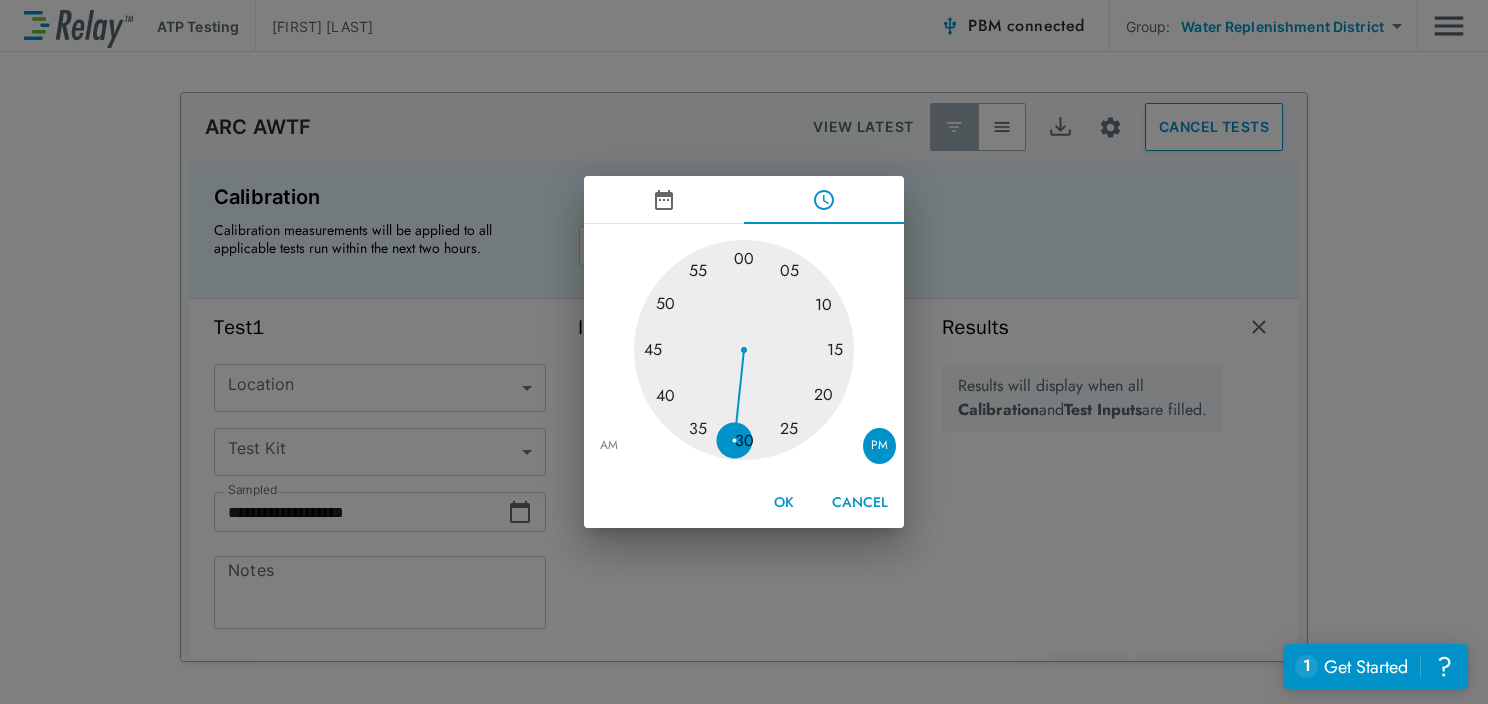 click at bounding box center (744, 350) 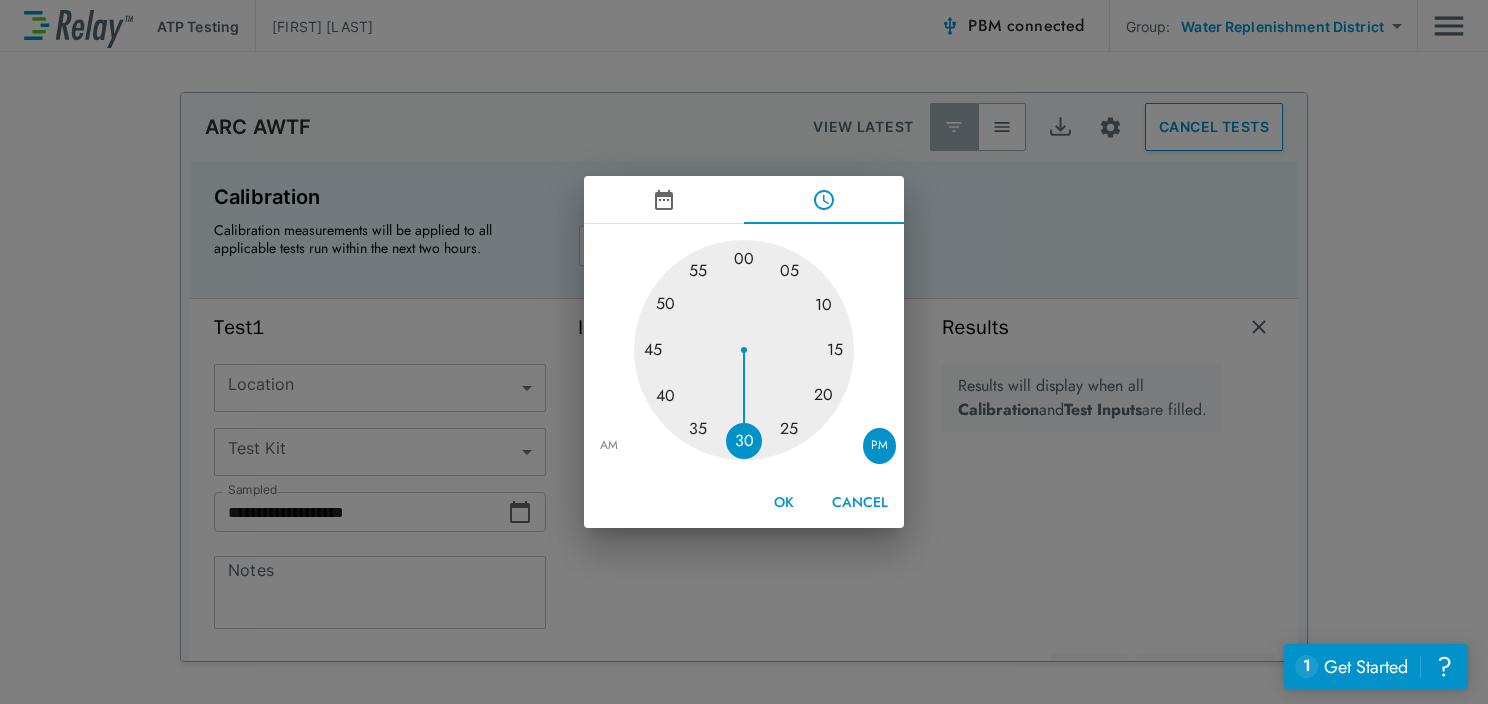 type on "**********" 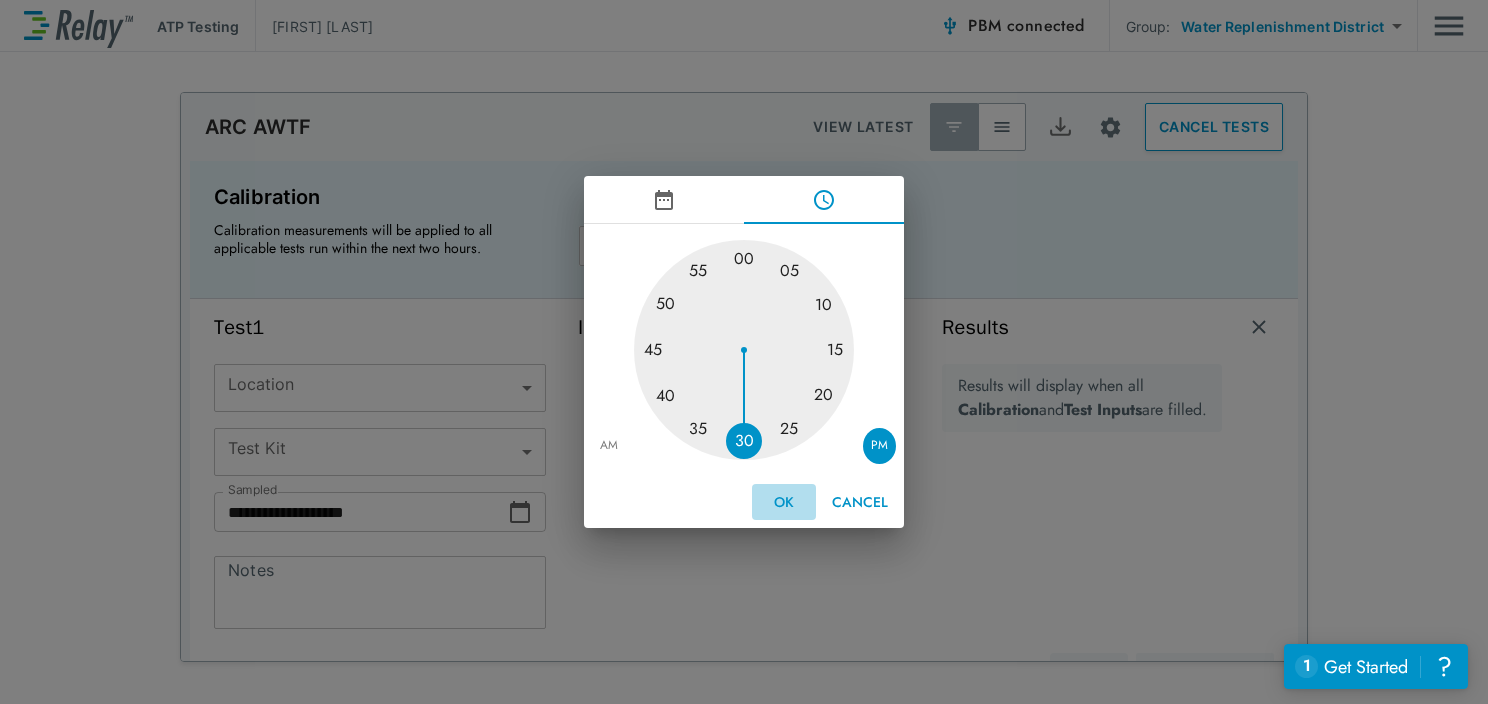 click on "OK" at bounding box center [784, 502] 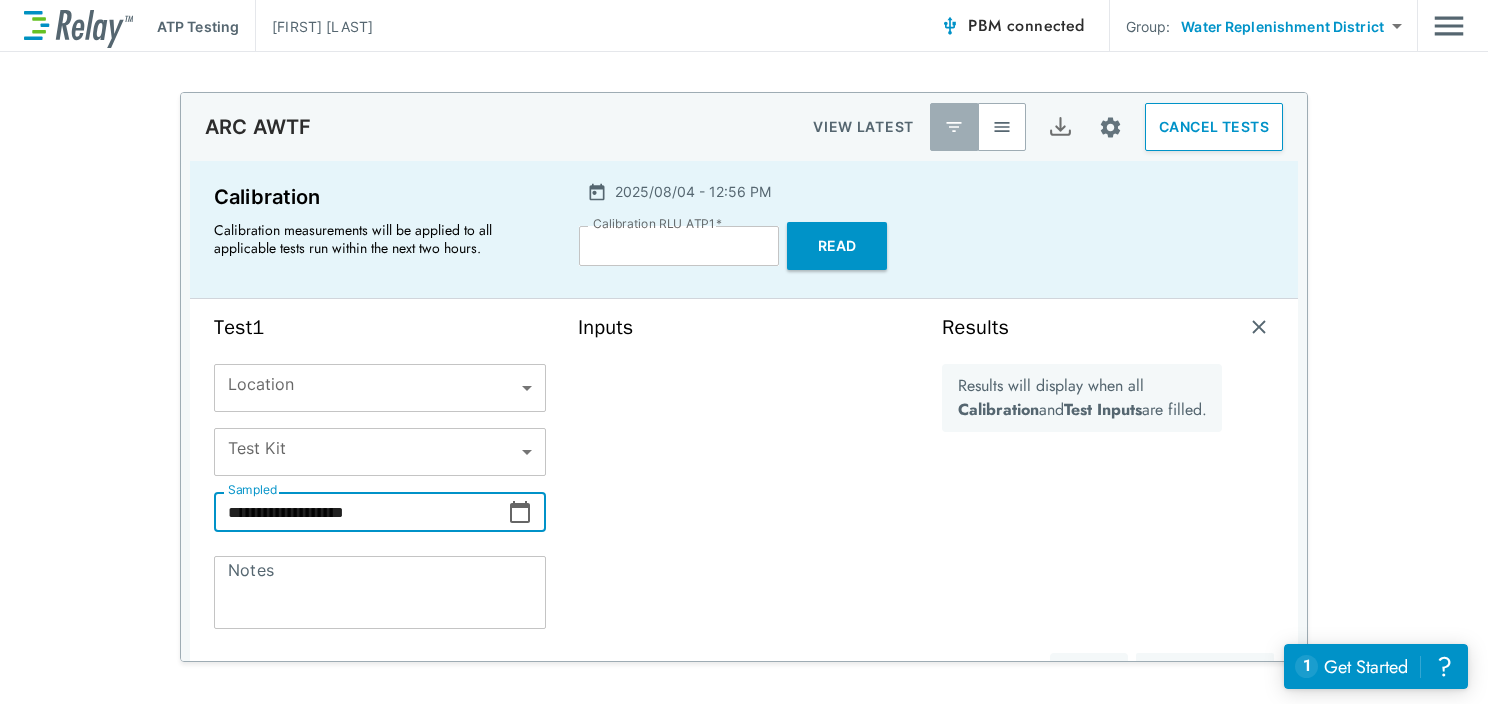 click on "**********" at bounding box center (744, 352) 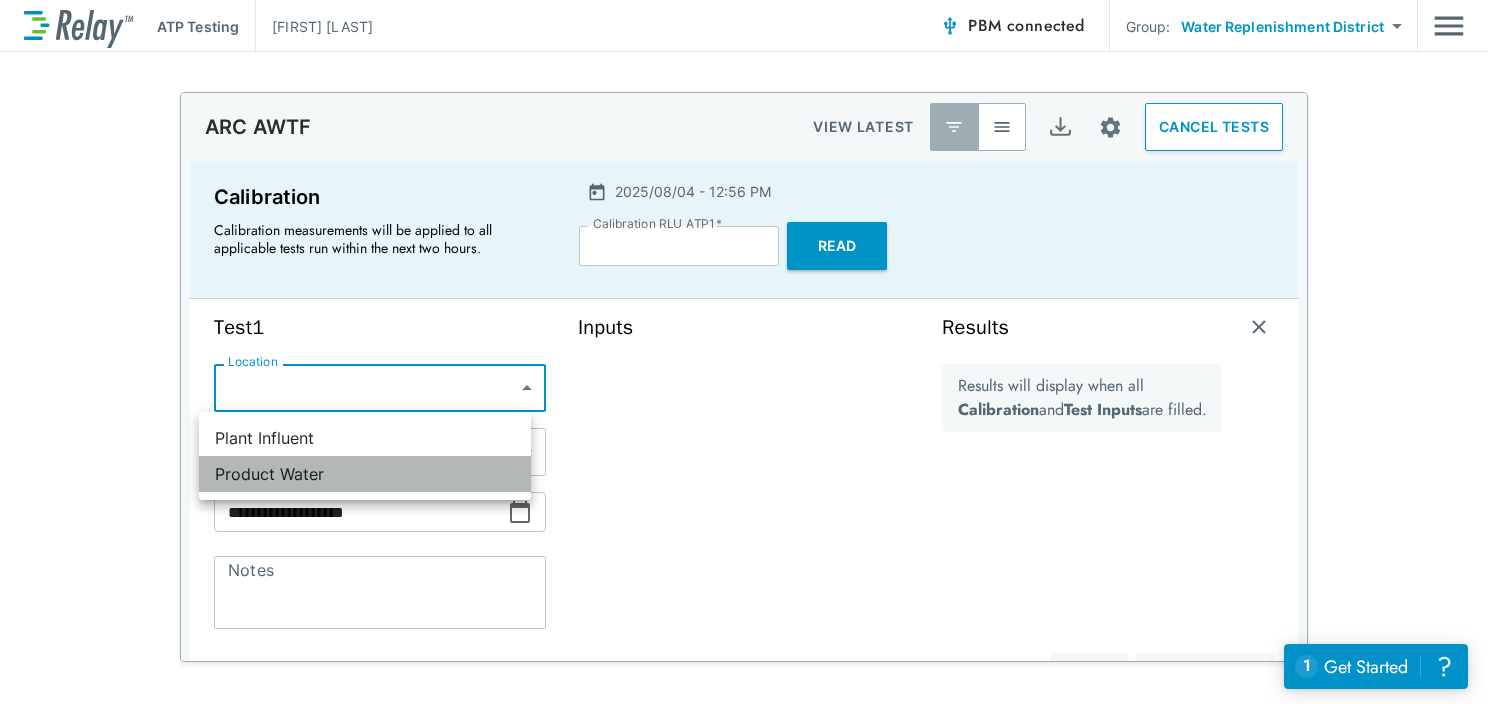 click on "Product Water" at bounding box center (365, 474) 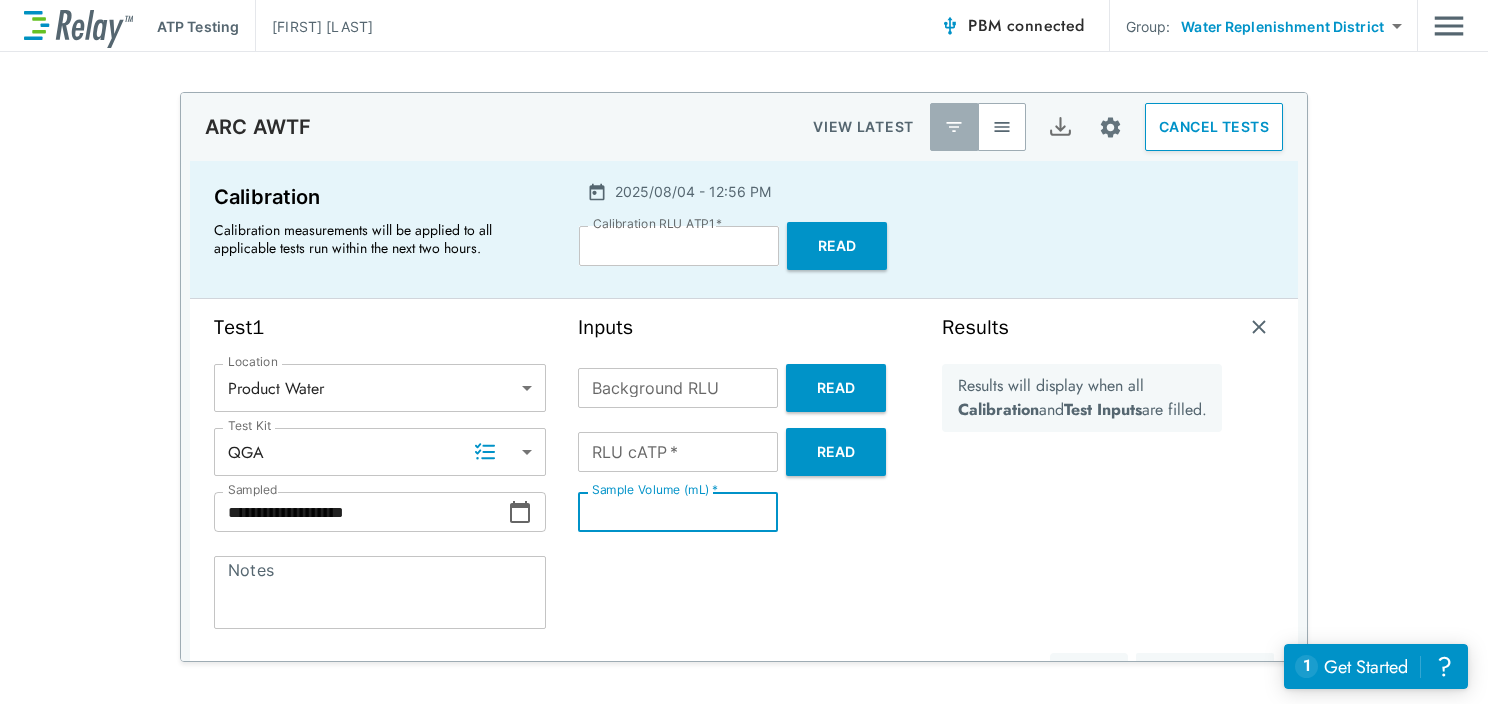 drag, startPoint x: 627, startPoint y: 508, endPoint x: 474, endPoint y: 528, distance: 154.30165 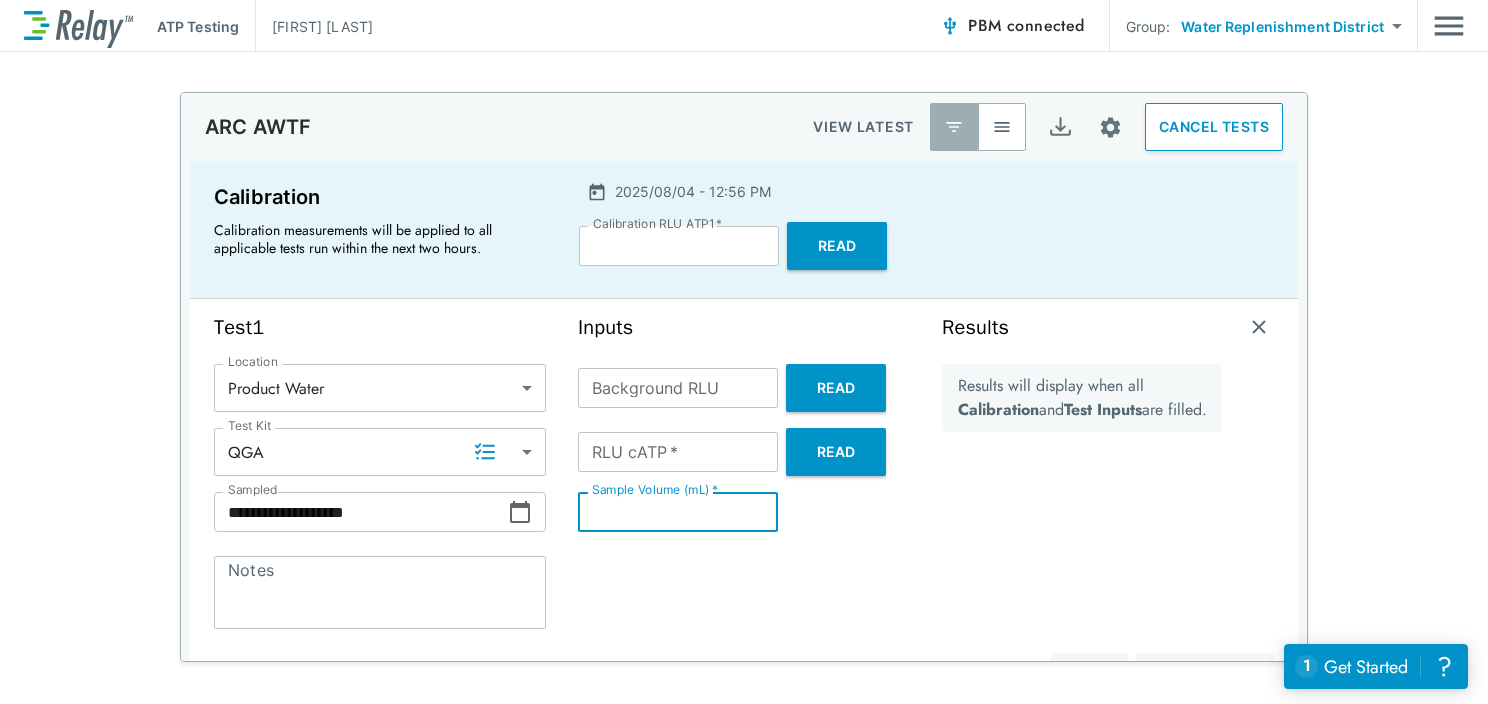 type on "***" 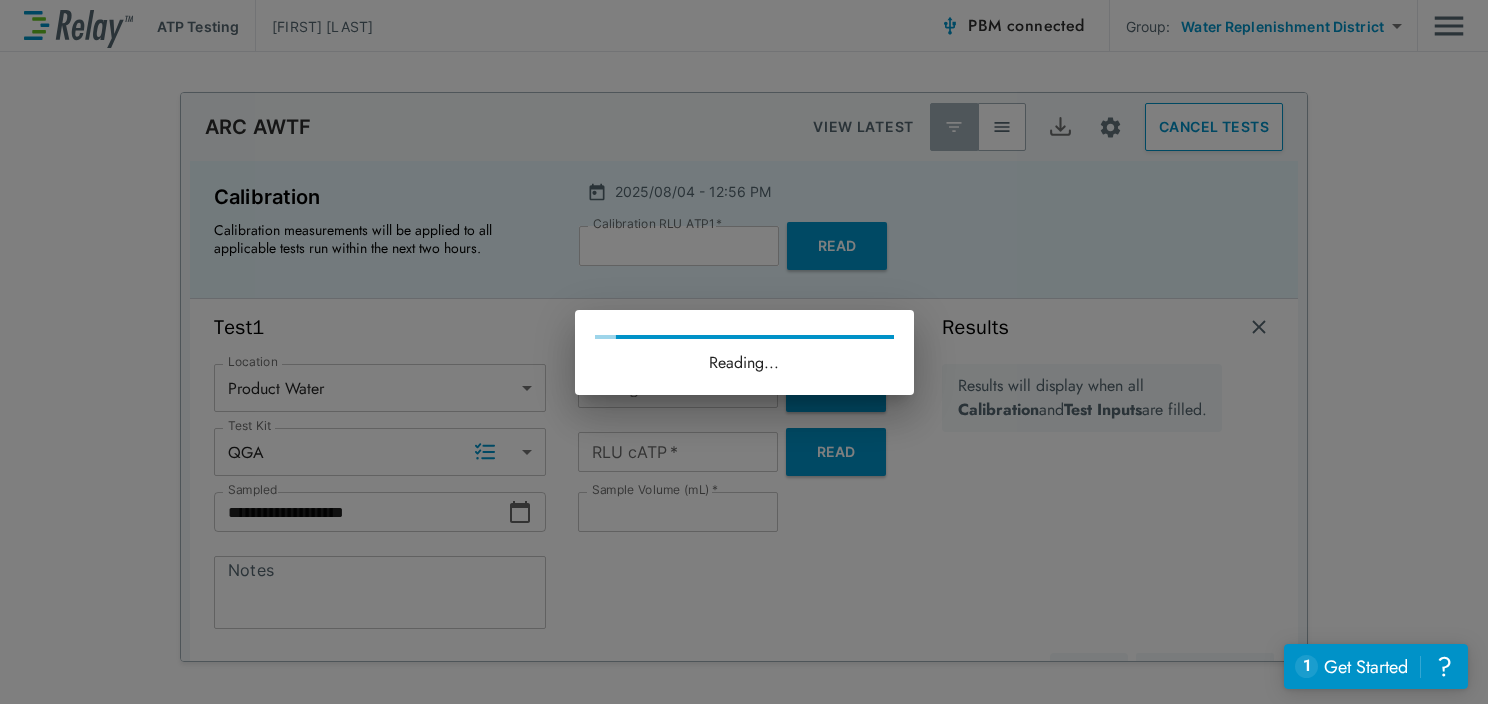 type on "*" 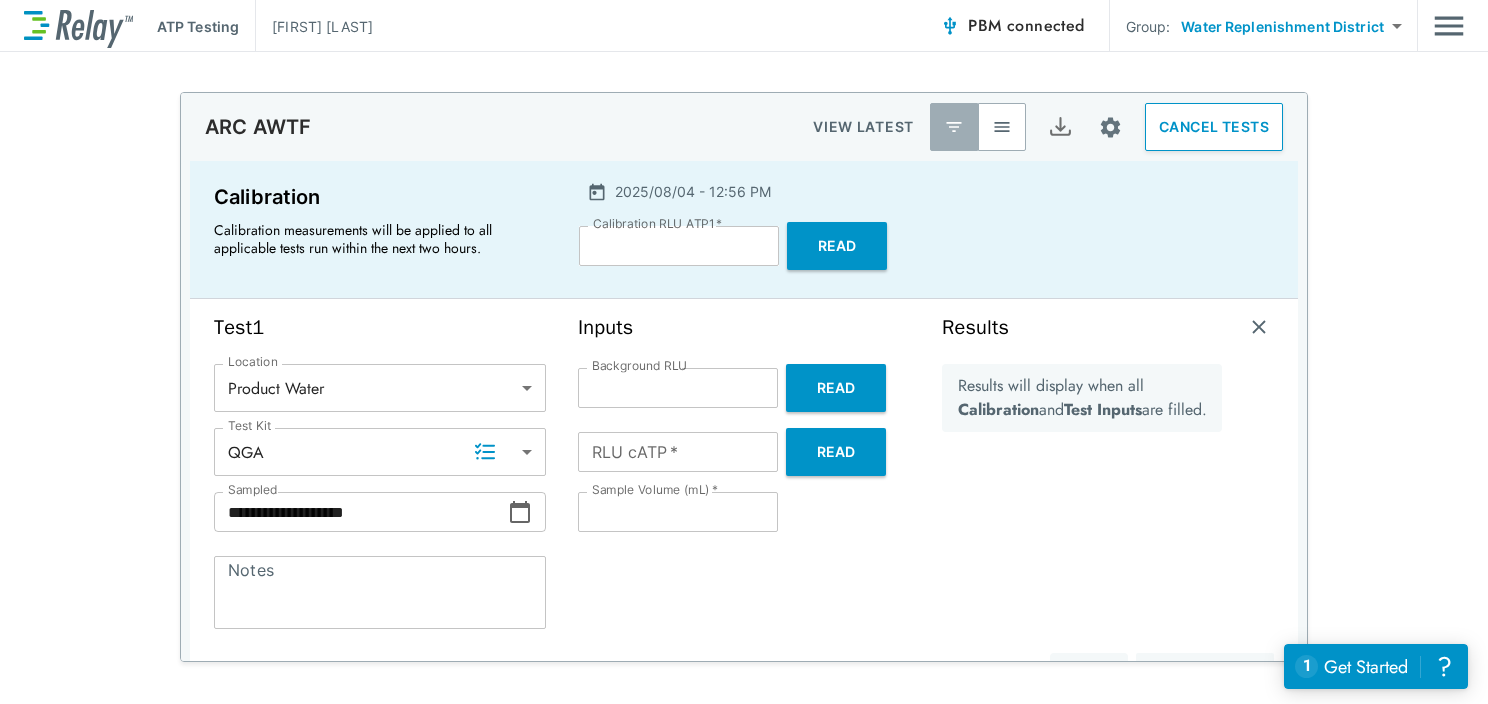 click on "Read" at bounding box center [836, 452] 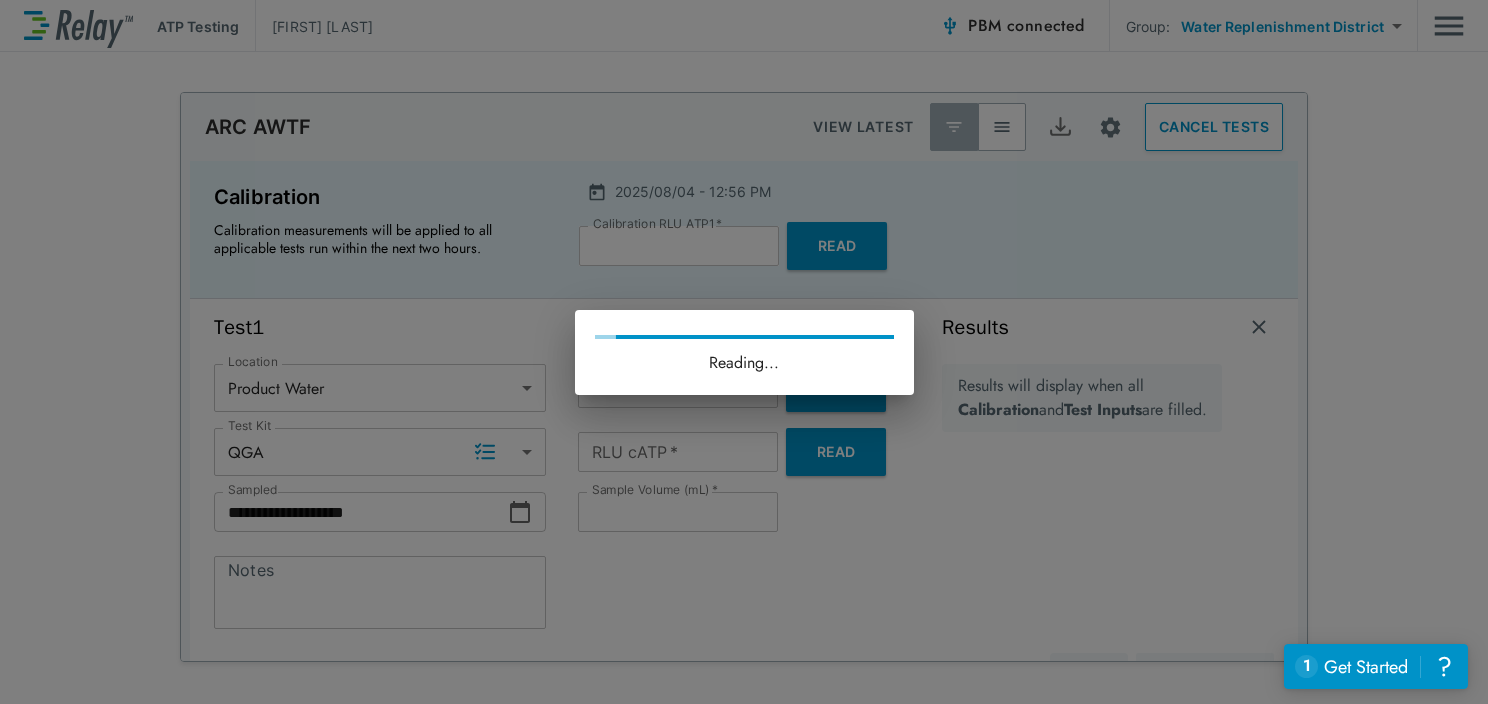 type on "****" 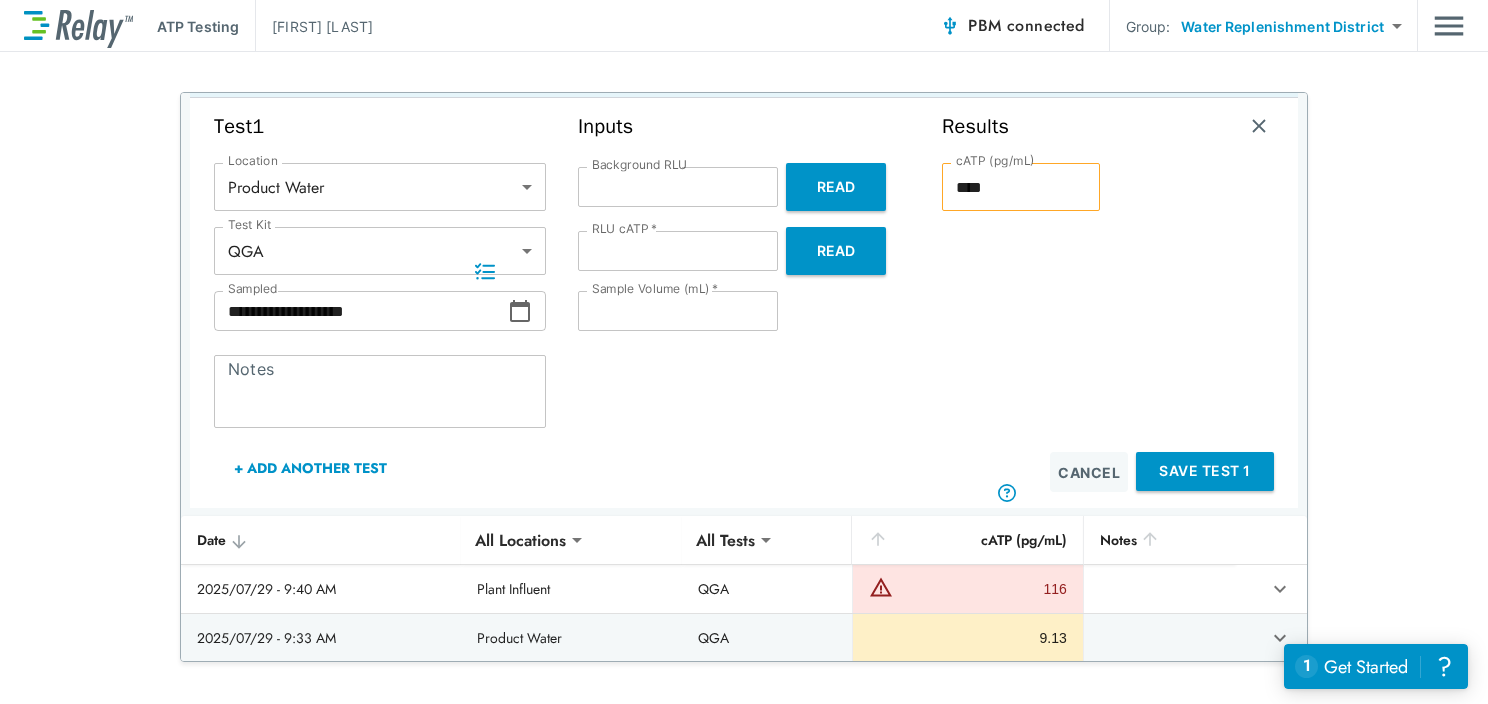 scroll, scrollTop: 156, scrollLeft: 0, axis: vertical 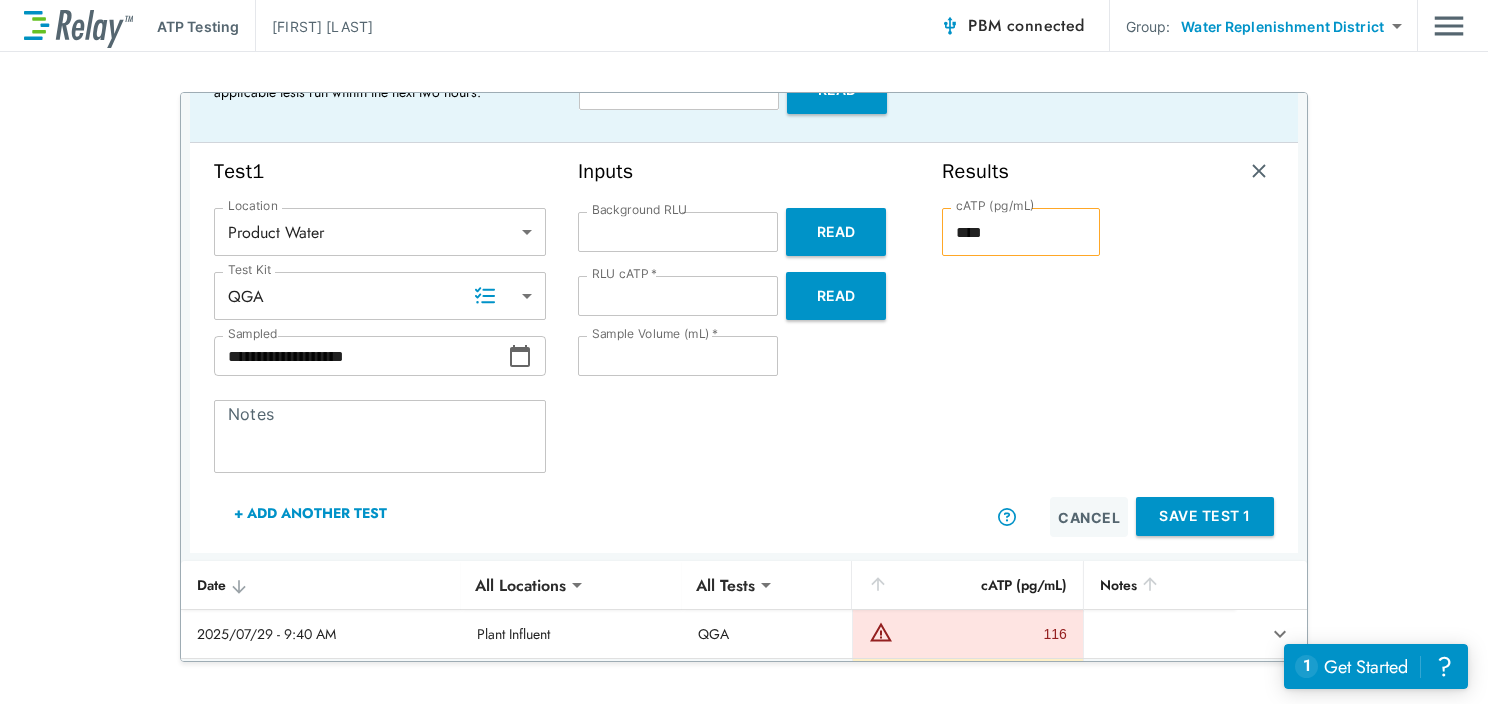click on "+ Add Another Test" at bounding box center (310, 513) 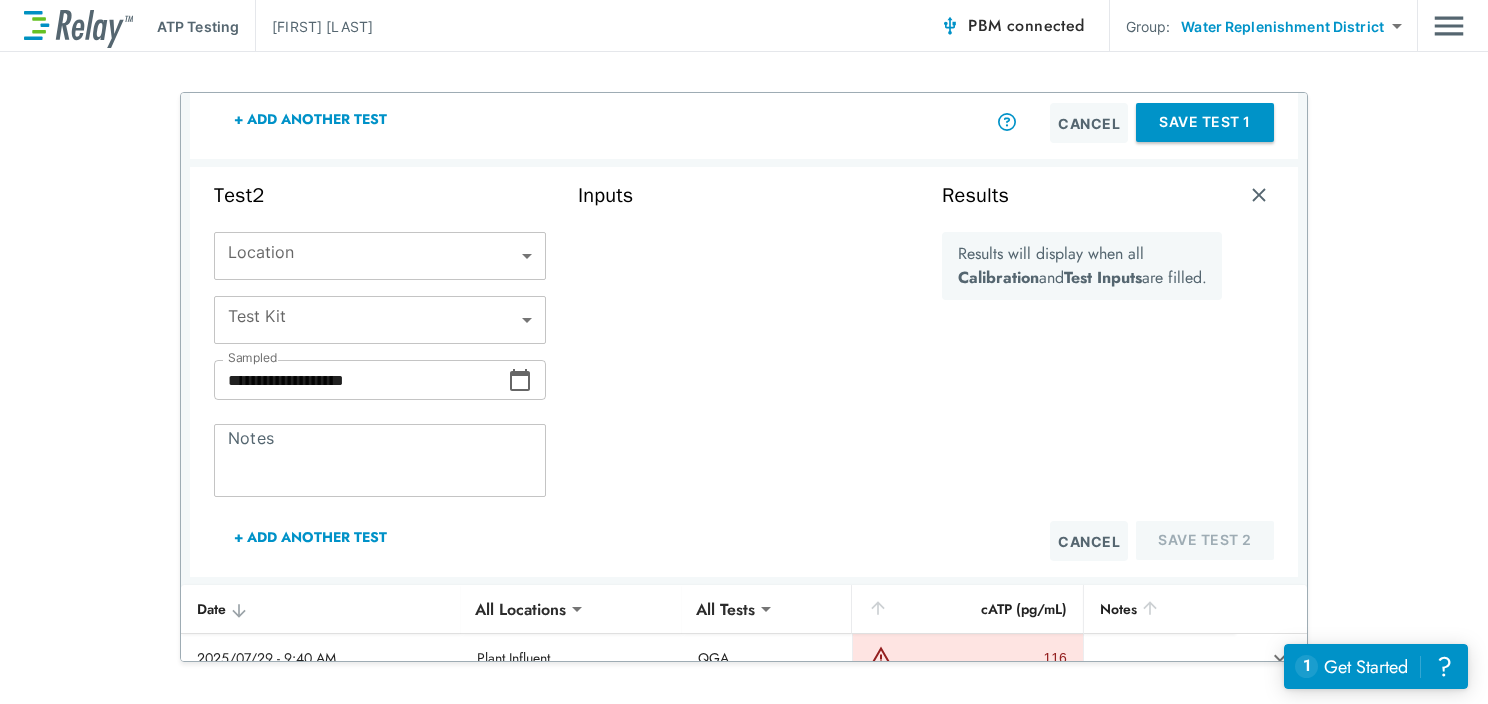 scroll, scrollTop: 568, scrollLeft: 0, axis: vertical 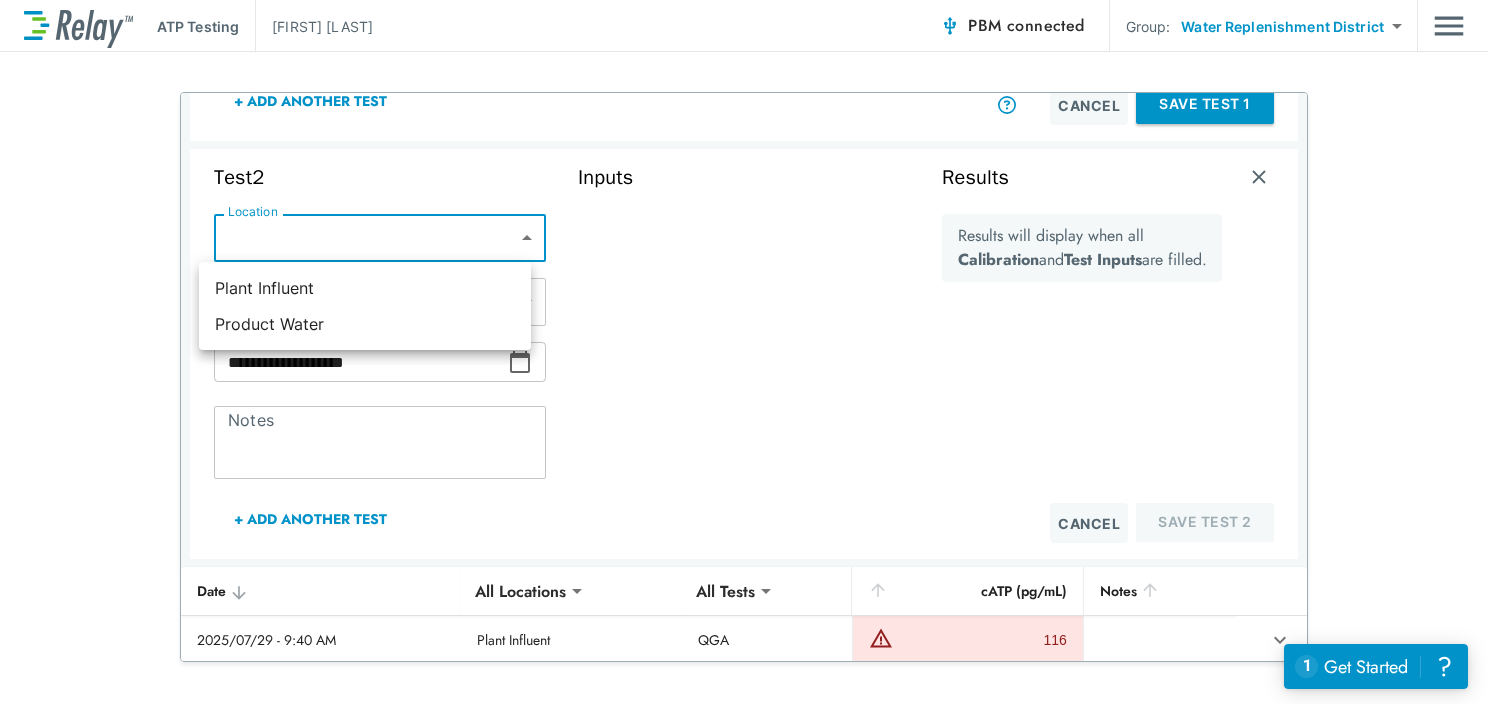 click on "**********" at bounding box center [744, 352] 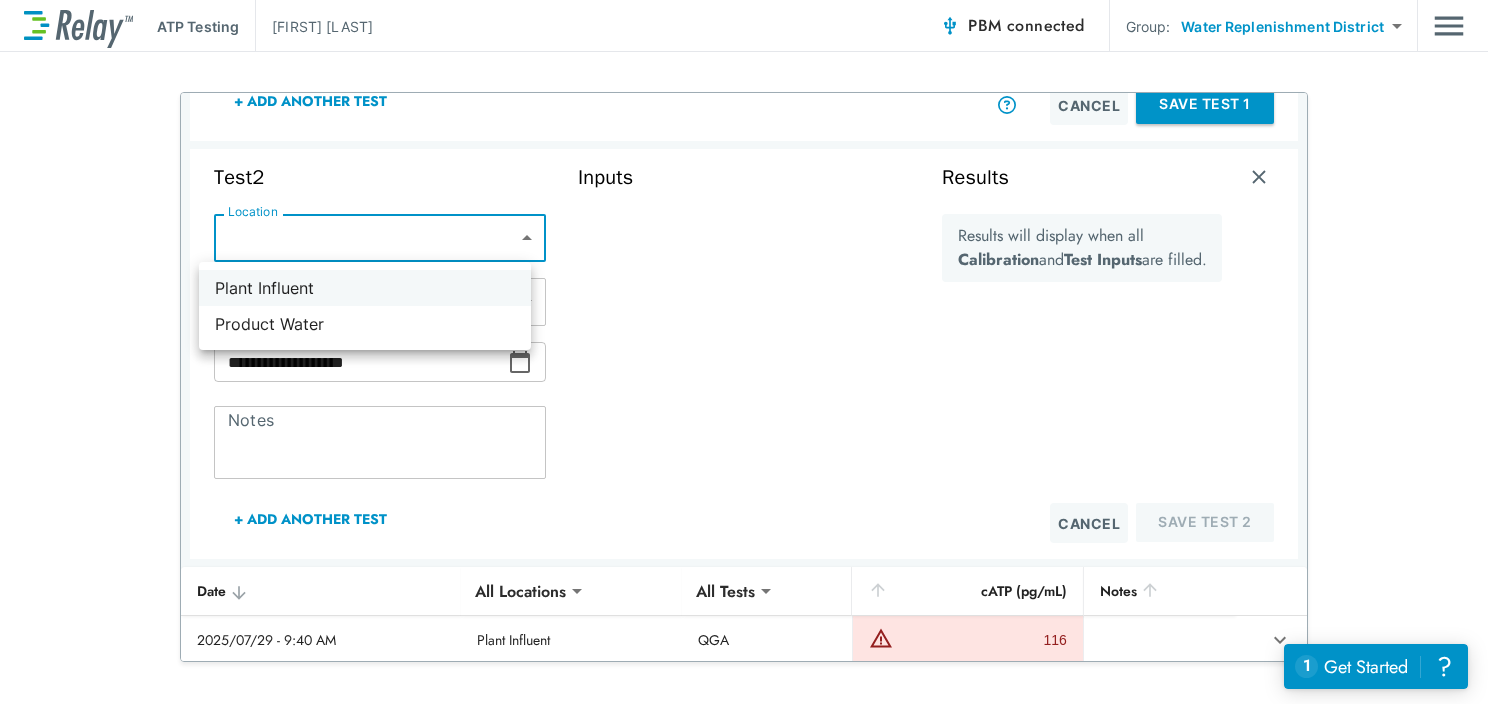 click on "Plant Influent" at bounding box center [365, 288] 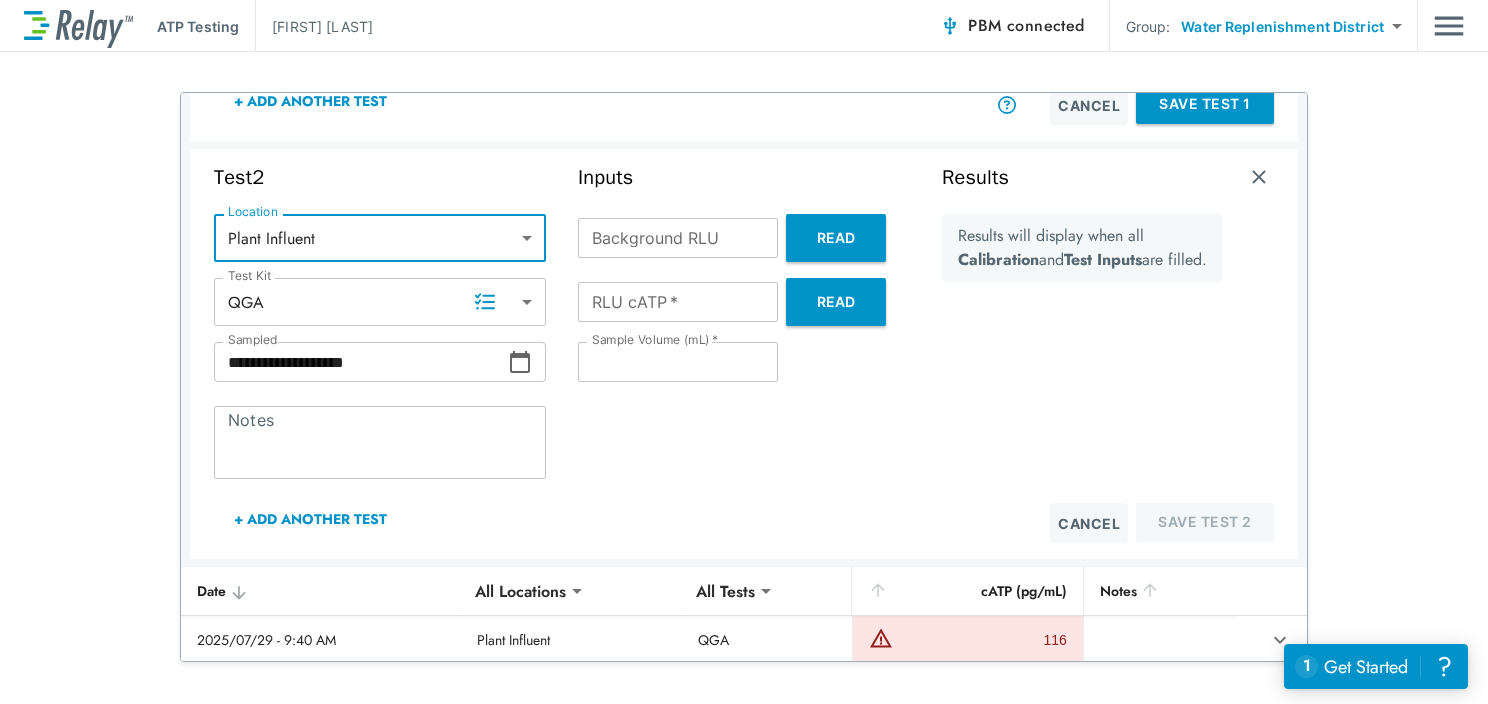 click 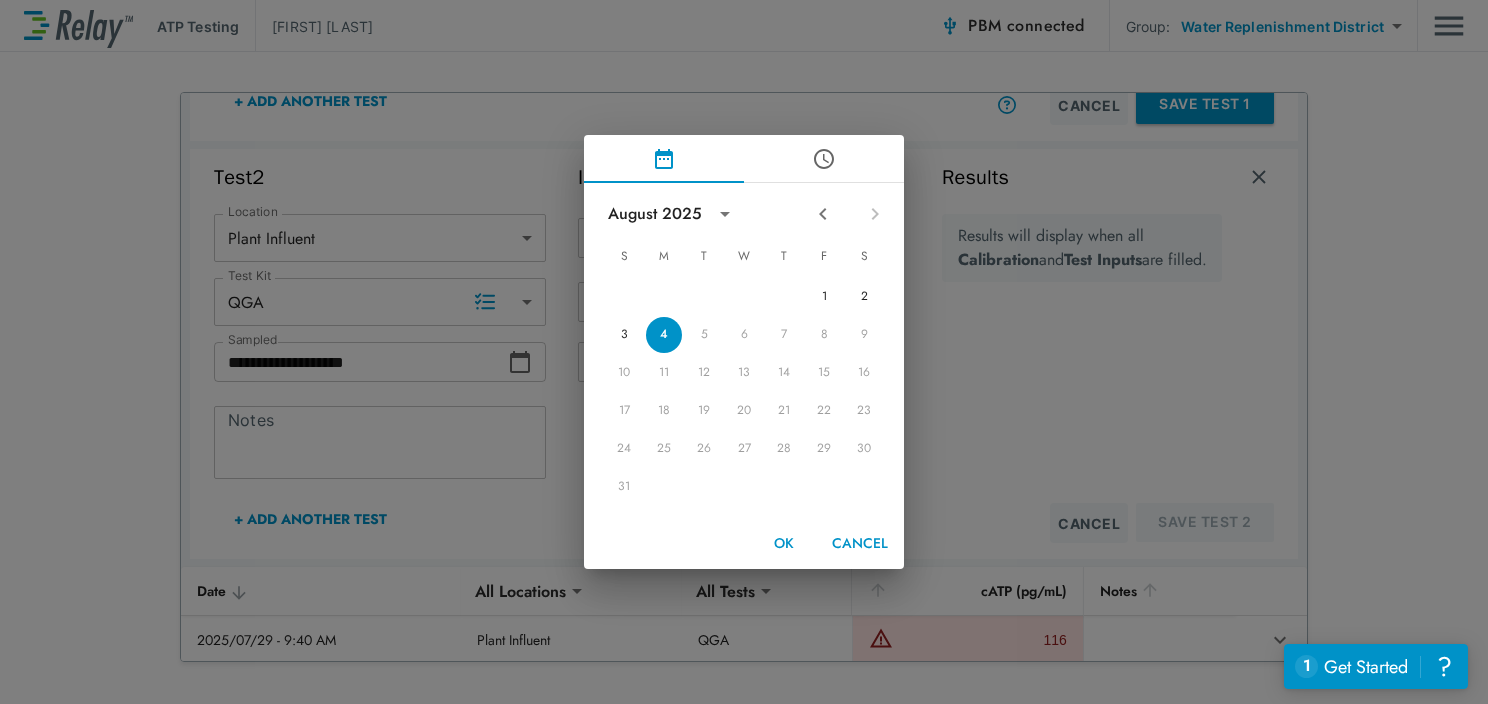 click 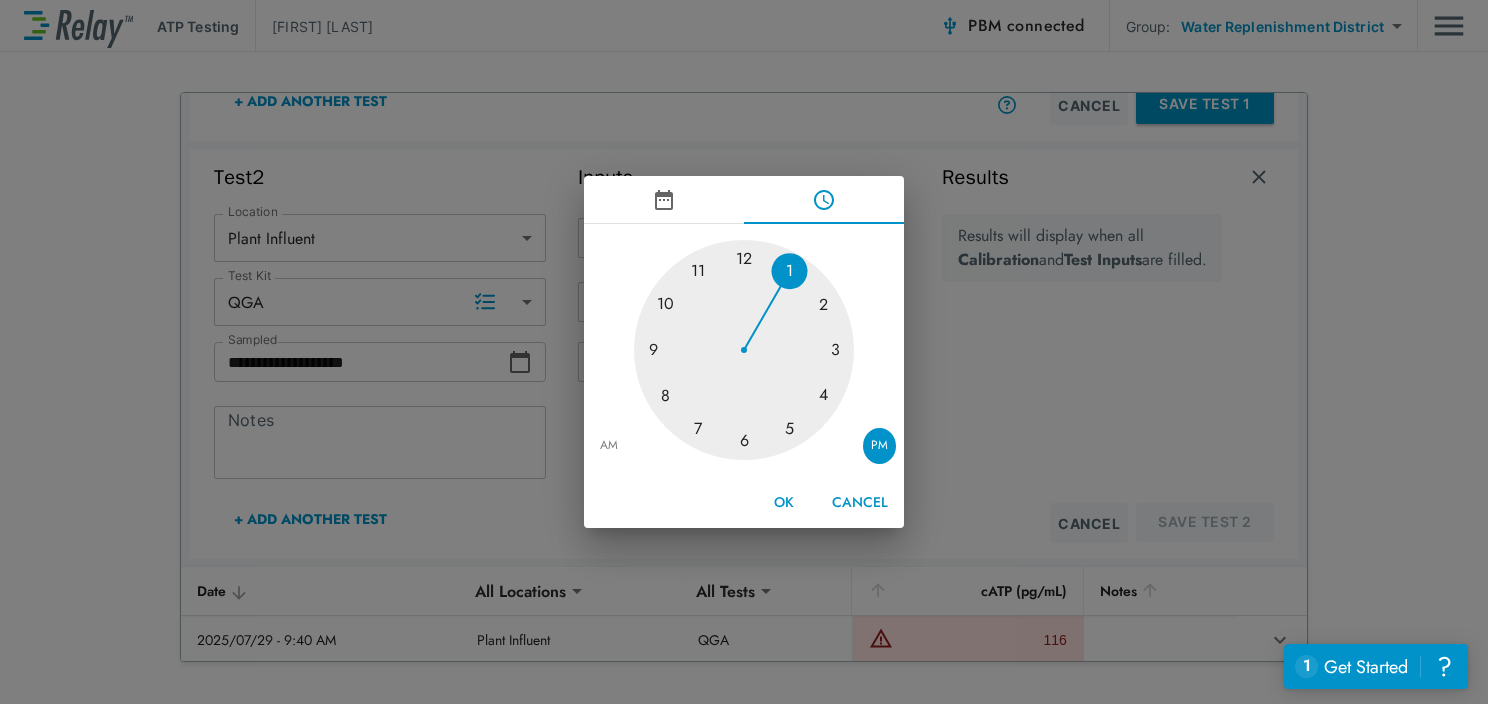 click at bounding box center (744, 350) 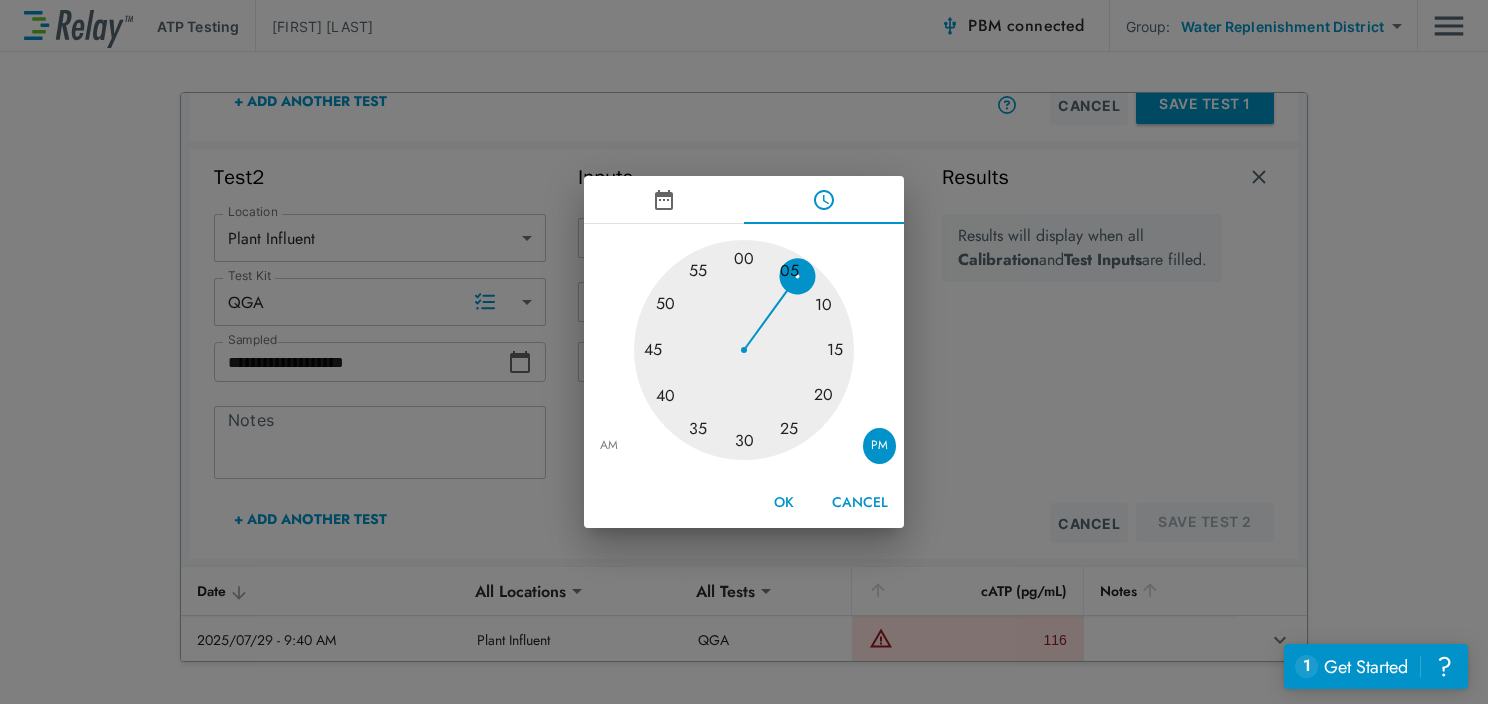 click at bounding box center [744, 350] 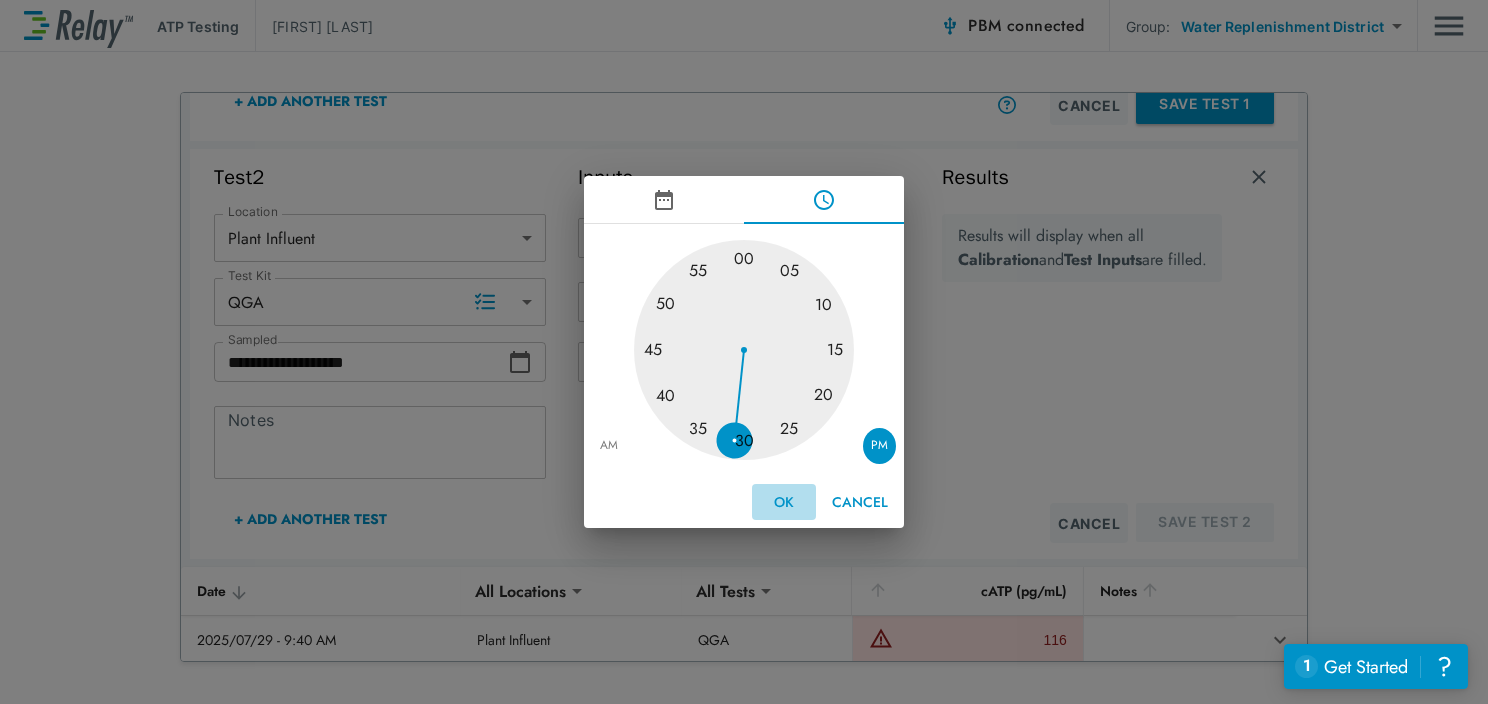 click on "OK" at bounding box center [784, 502] 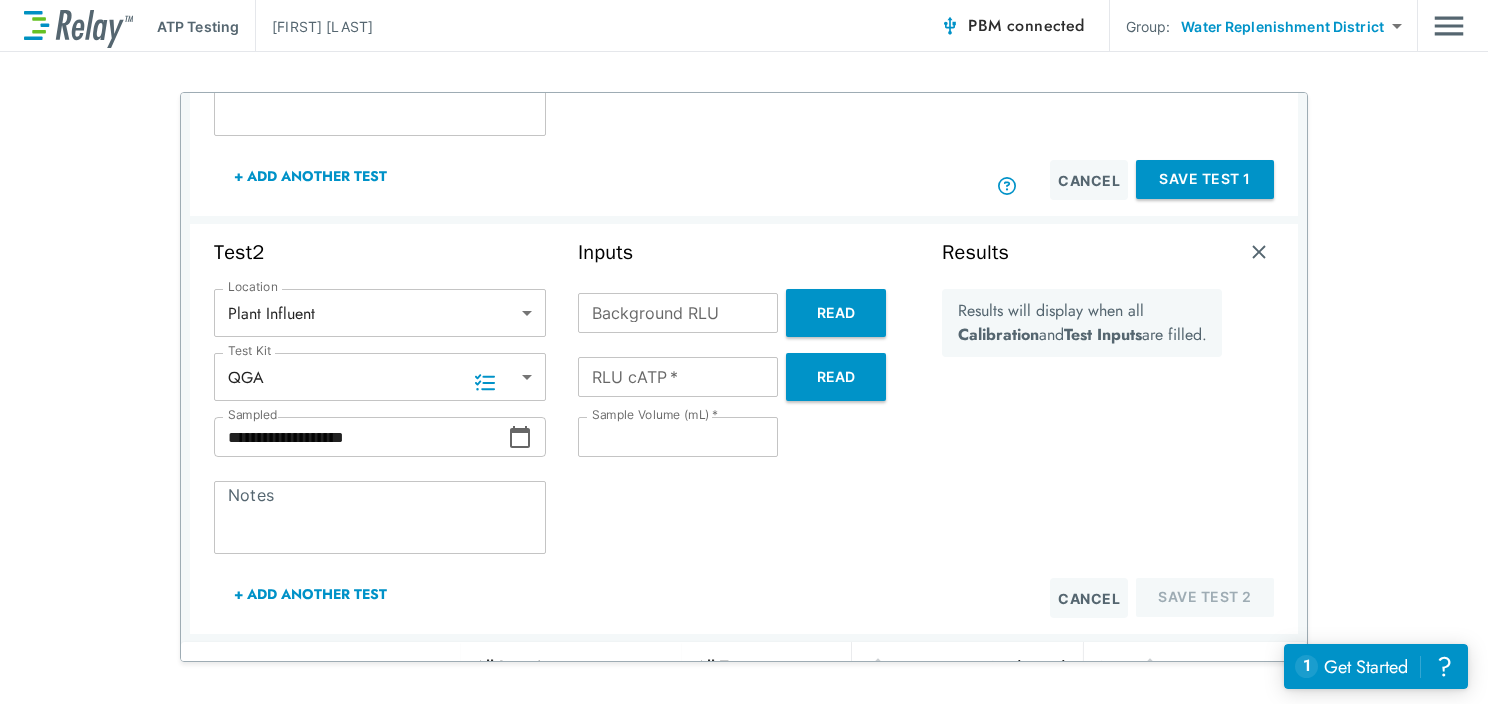 scroll, scrollTop: 485, scrollLeft: 0, axis: vertical 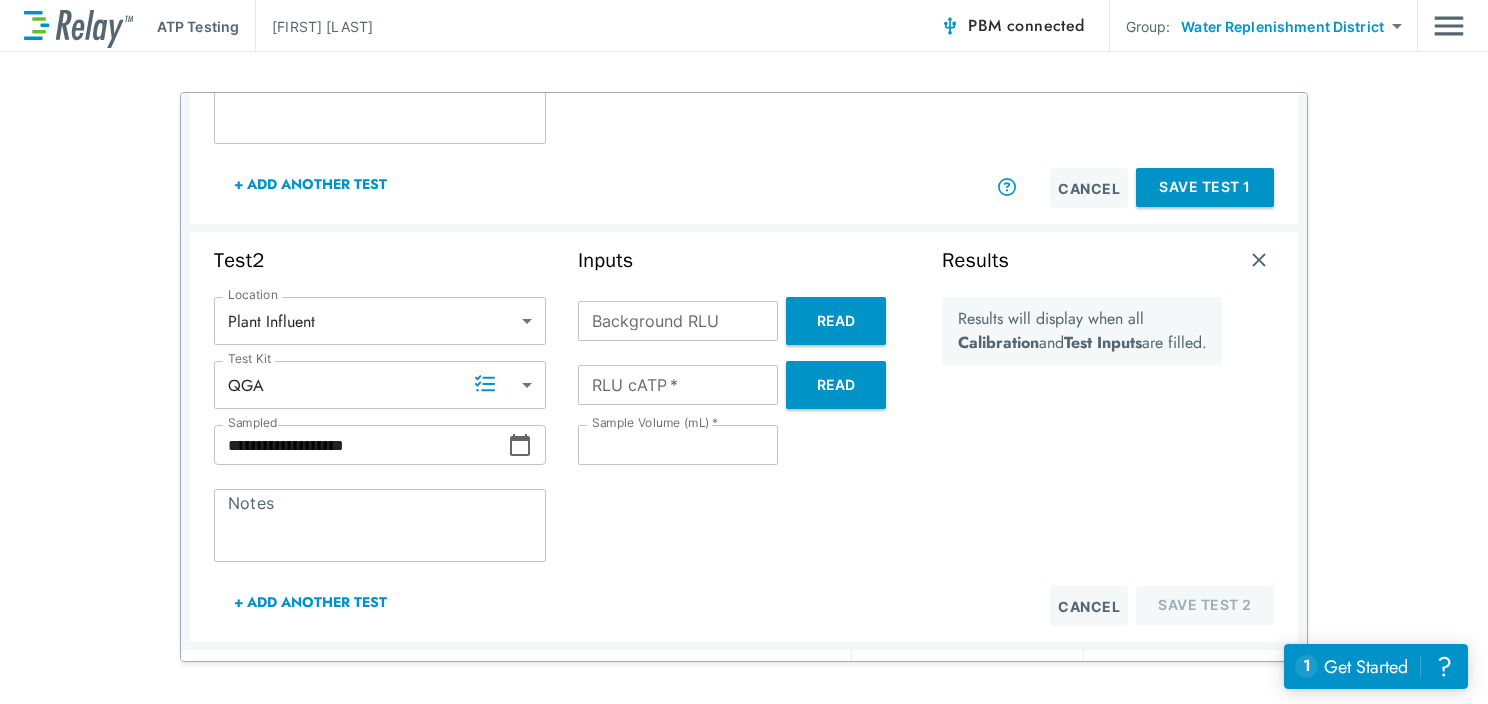 click on "Background RLU" at bounding box center [678, 321] 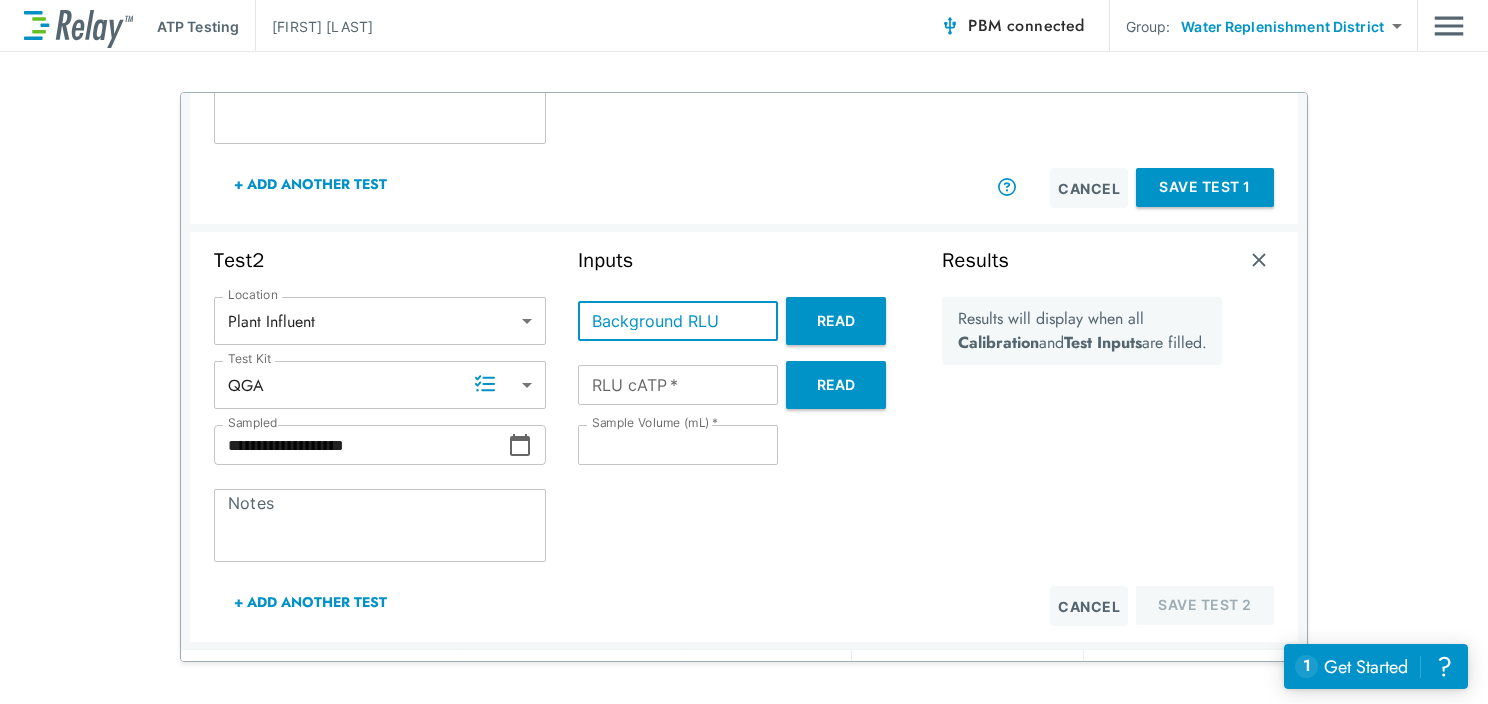 type on "*" 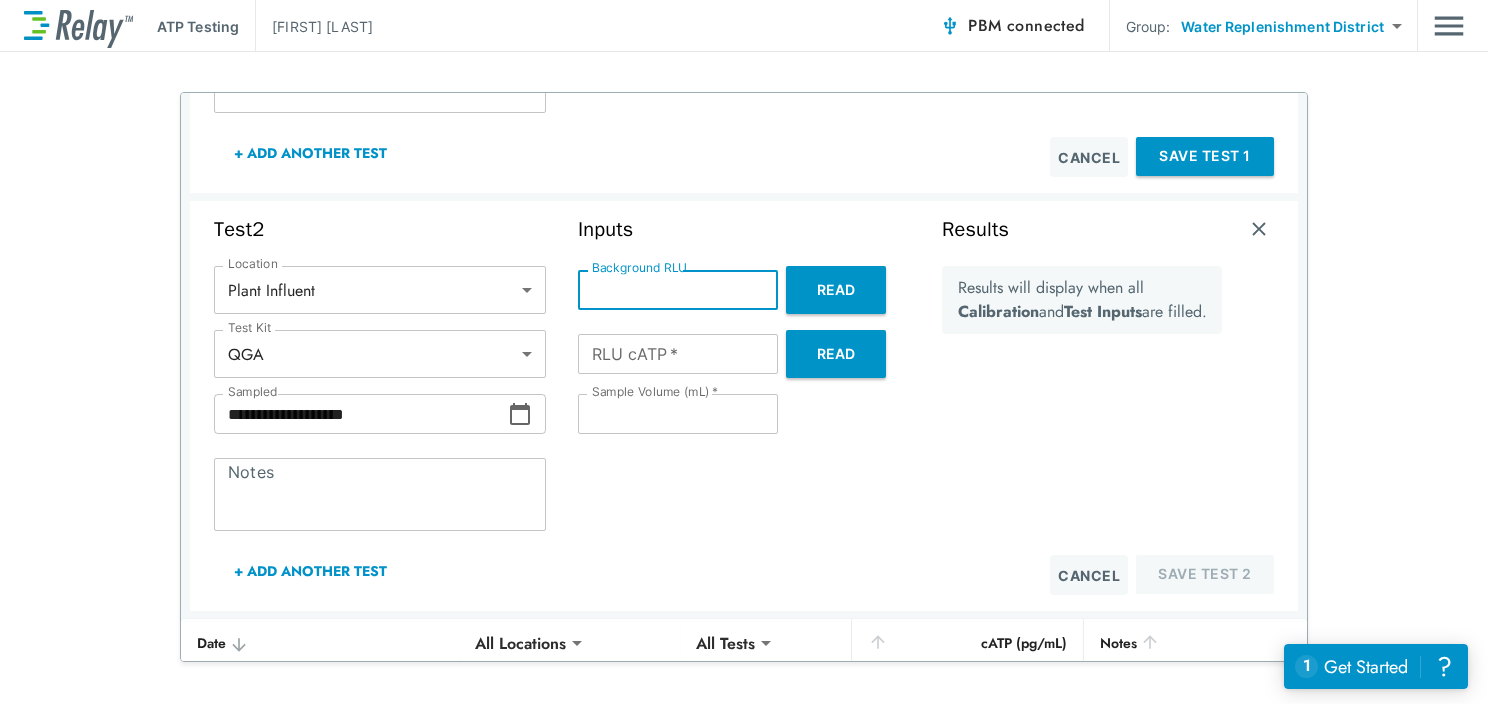 scroll, scrollTop: 619, scrollLeft: 0, axis: vertical 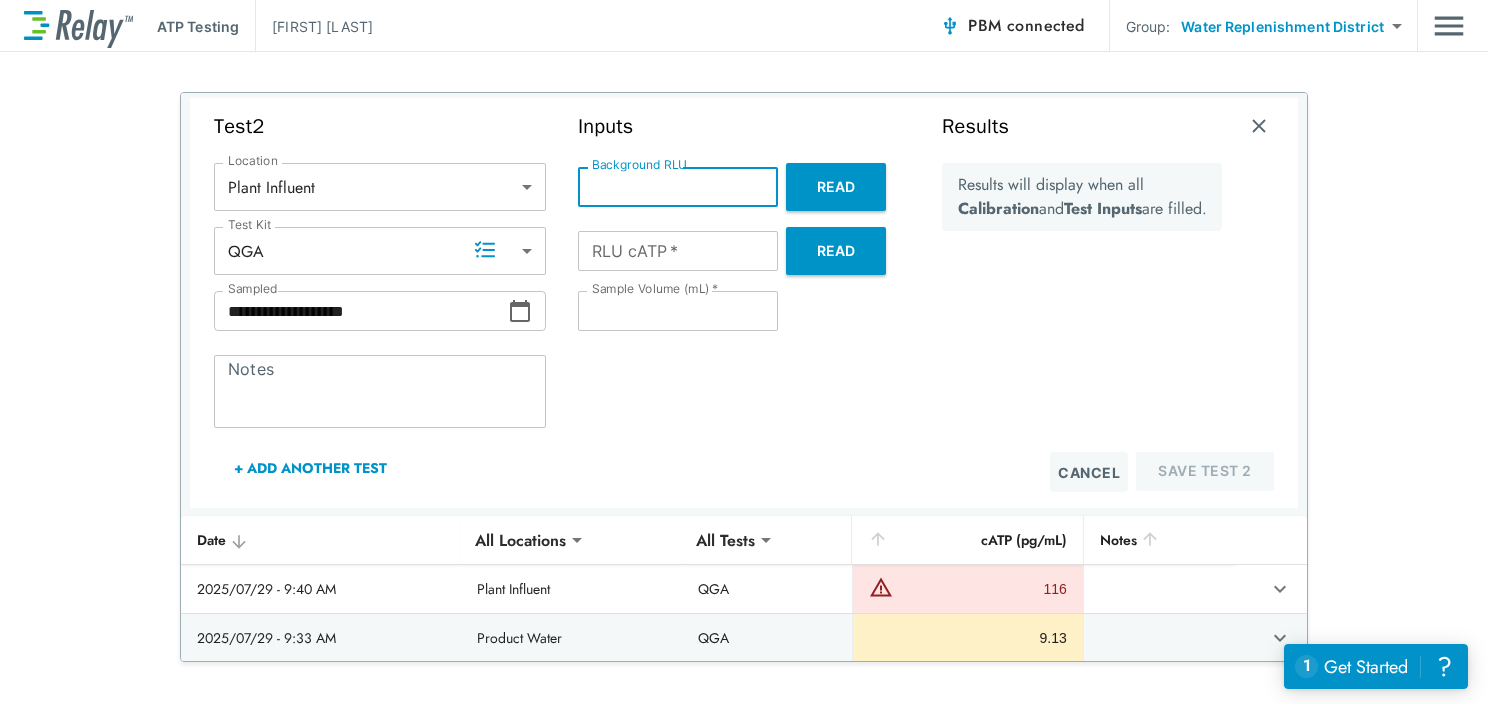 click on "Read" at bounding box center [836, 251] 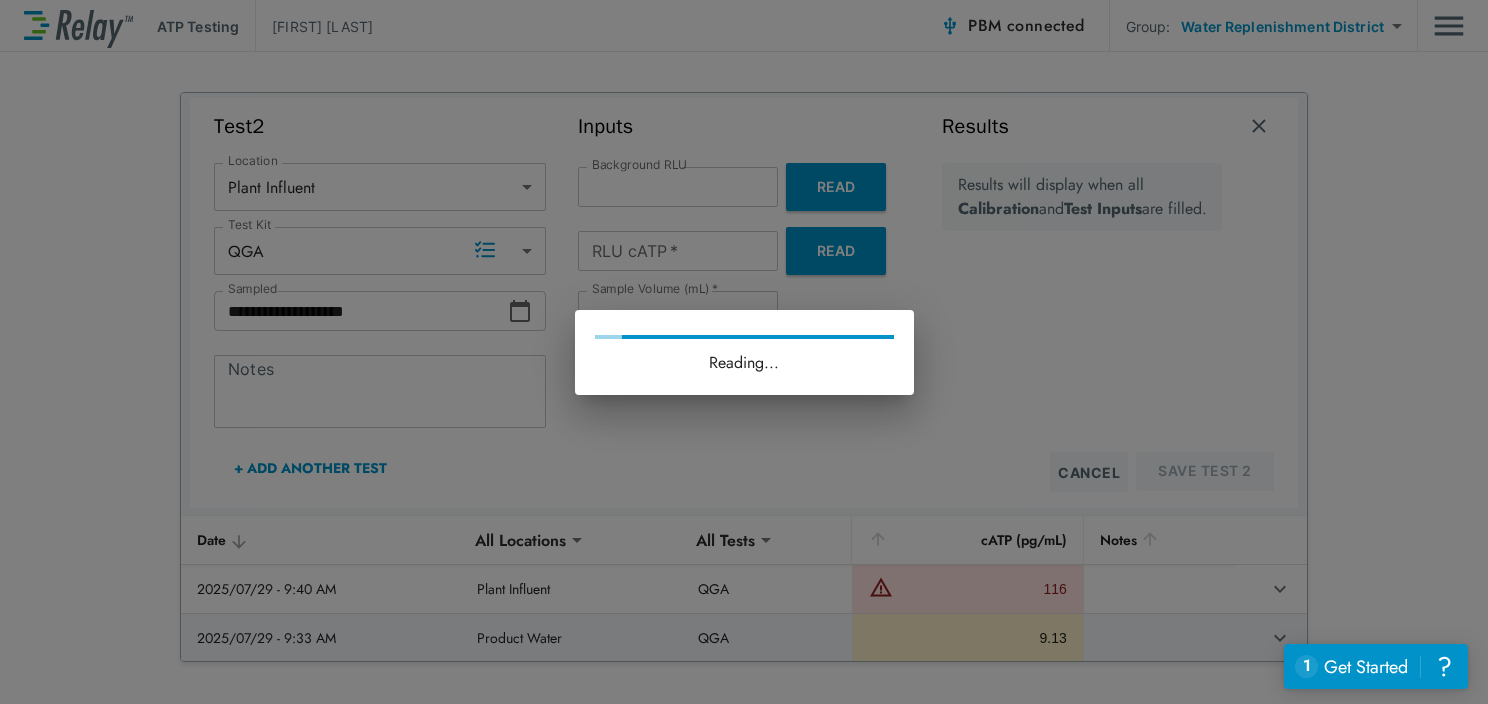 type on "****" 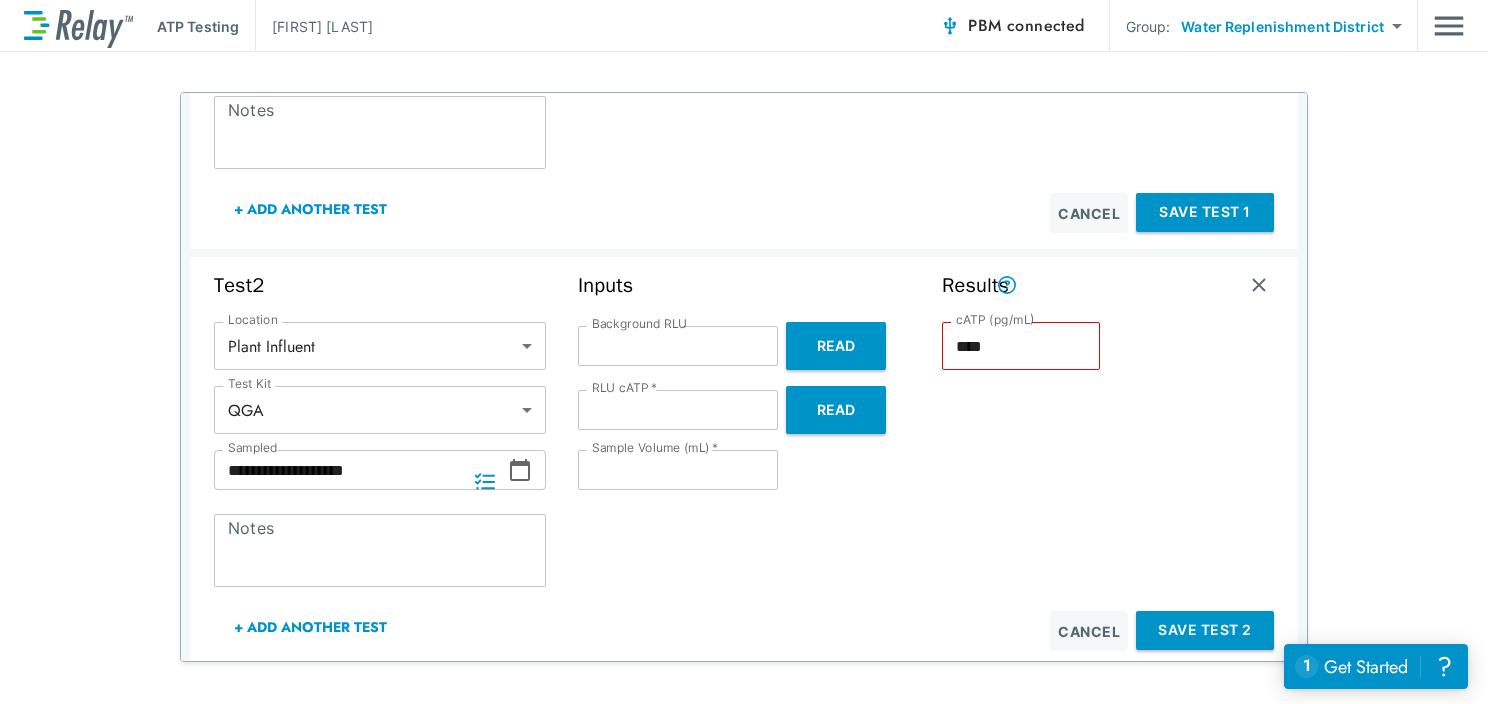 scroll, scrollTop: 484, scrollLeft: 0, axis: vertical 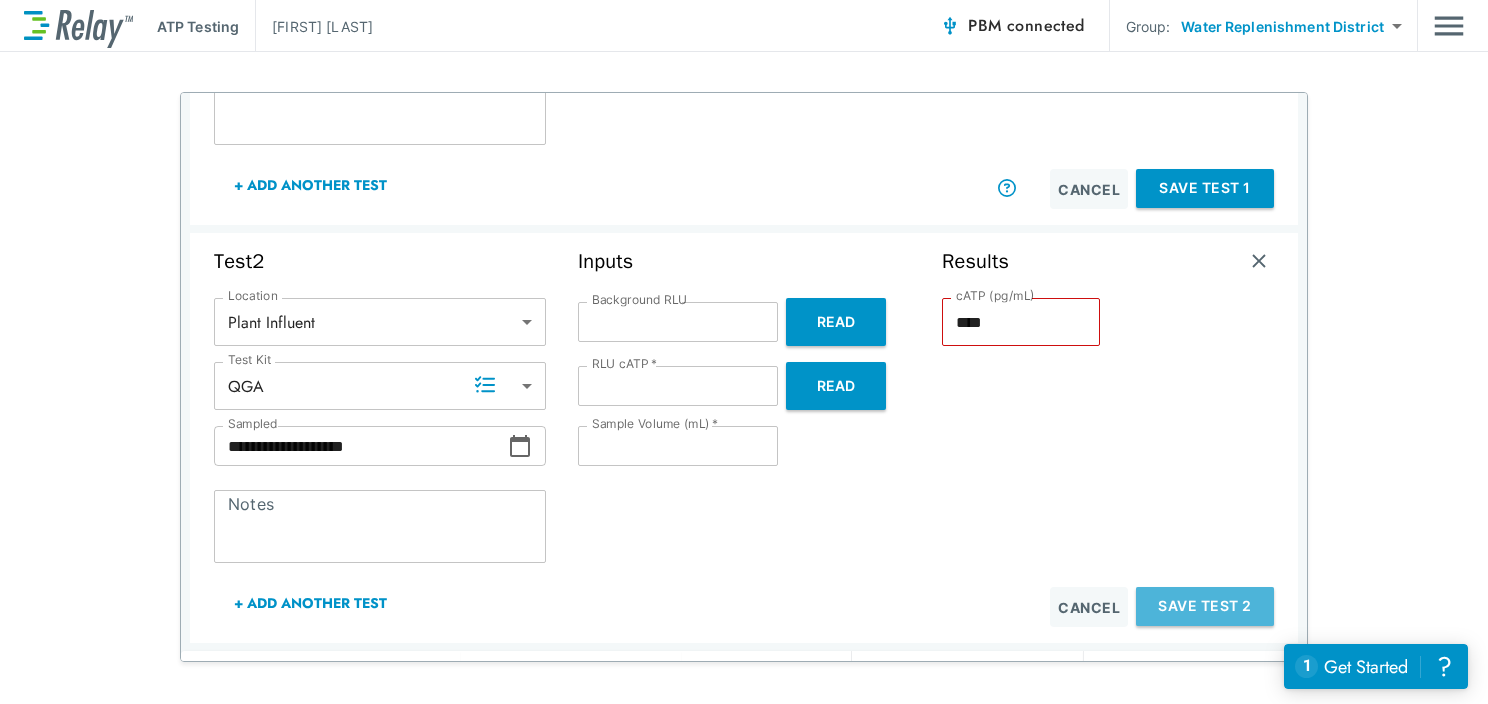 click on "Save Test 2" at bounding box center (1205, 606) 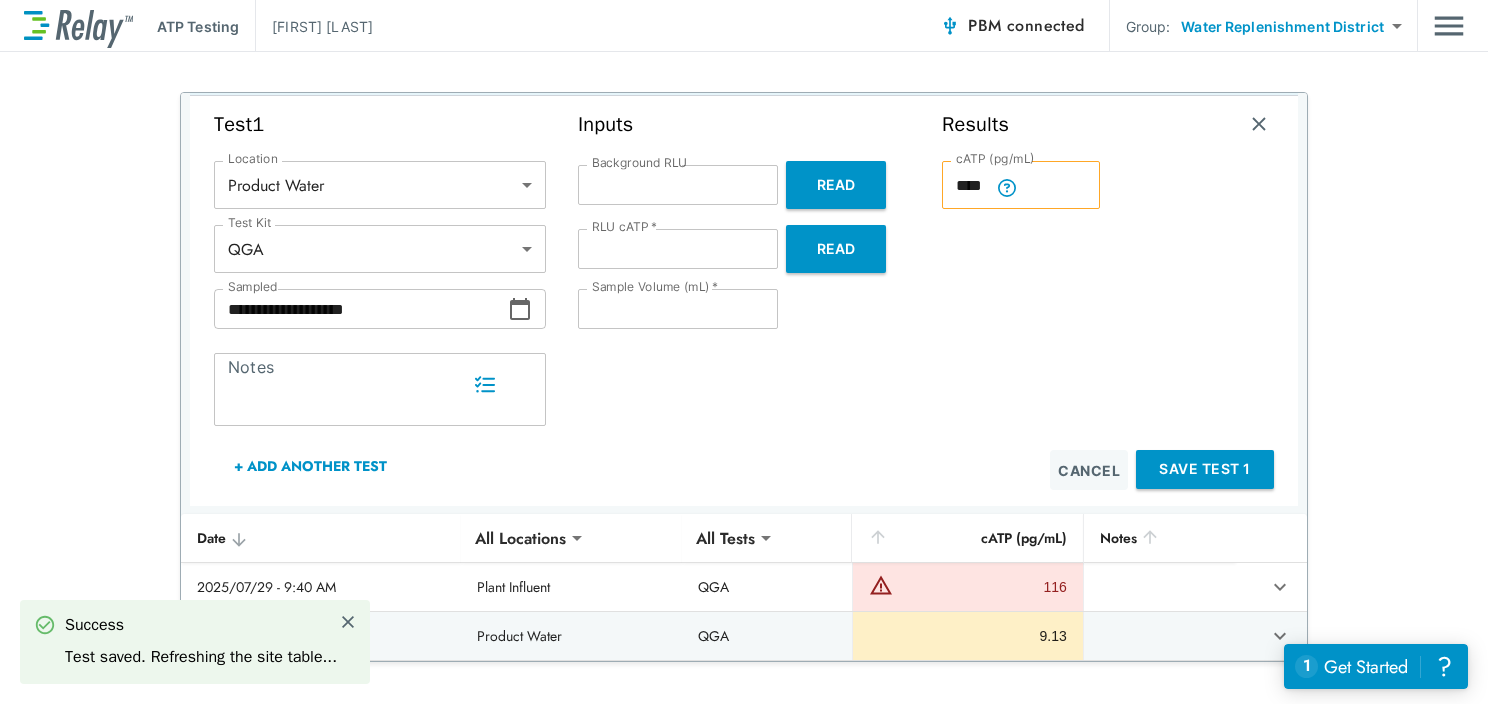 scroll, scrollTop: 201, scrollLeft: 0, axis: vertical 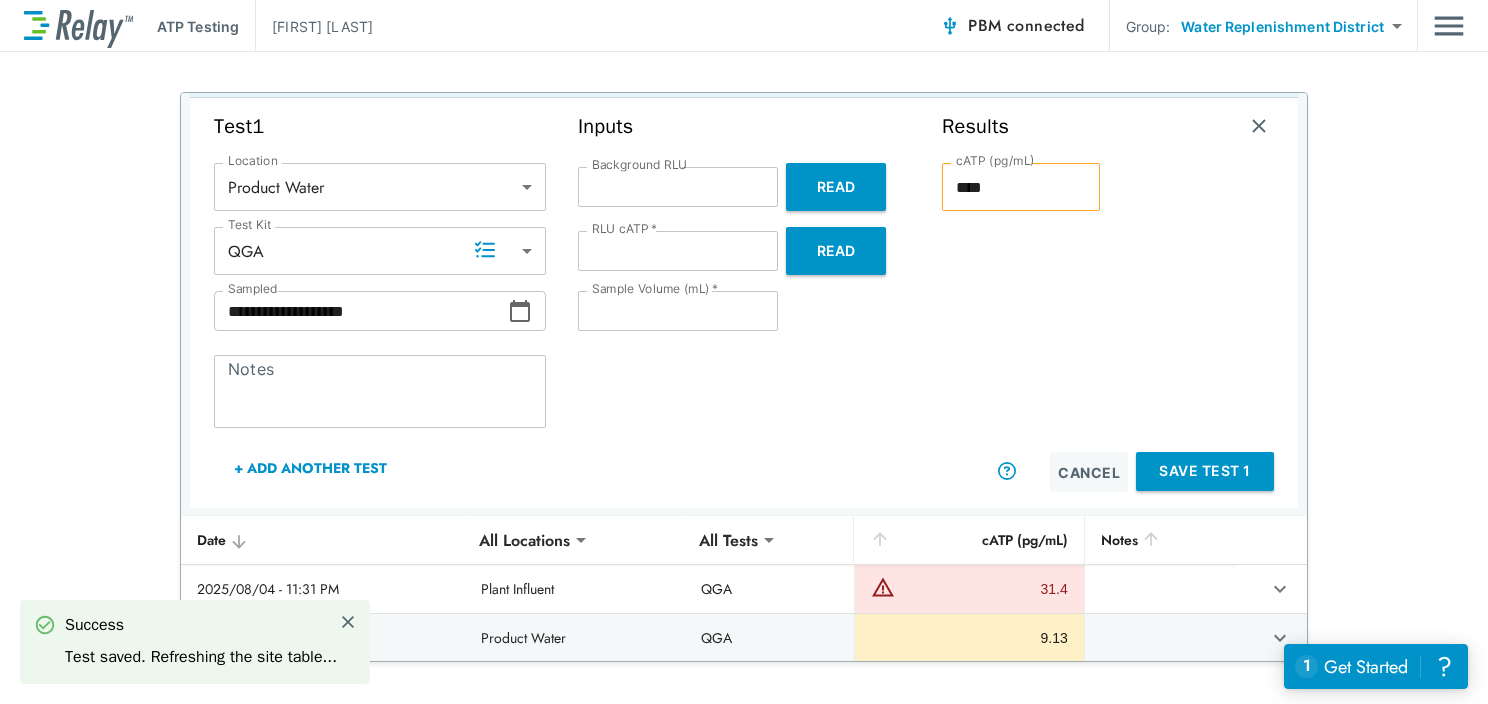 click on "Save Test 1" at bounding box center (1205, 471) 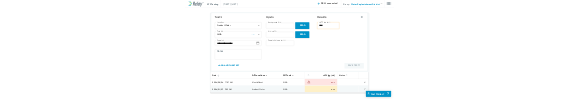 scroll, scrollTop: 0, scrollLeft: 0, axis: both 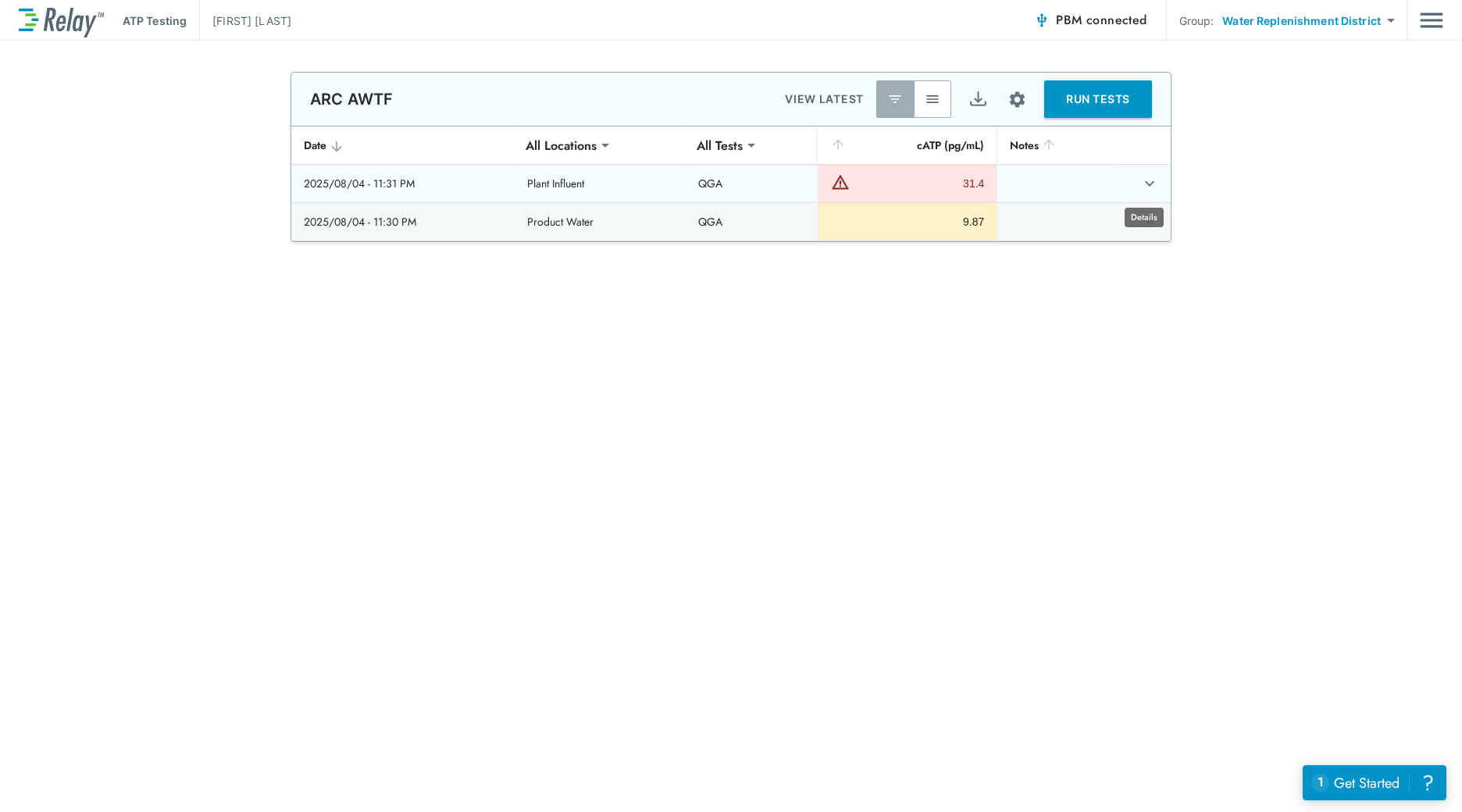 click 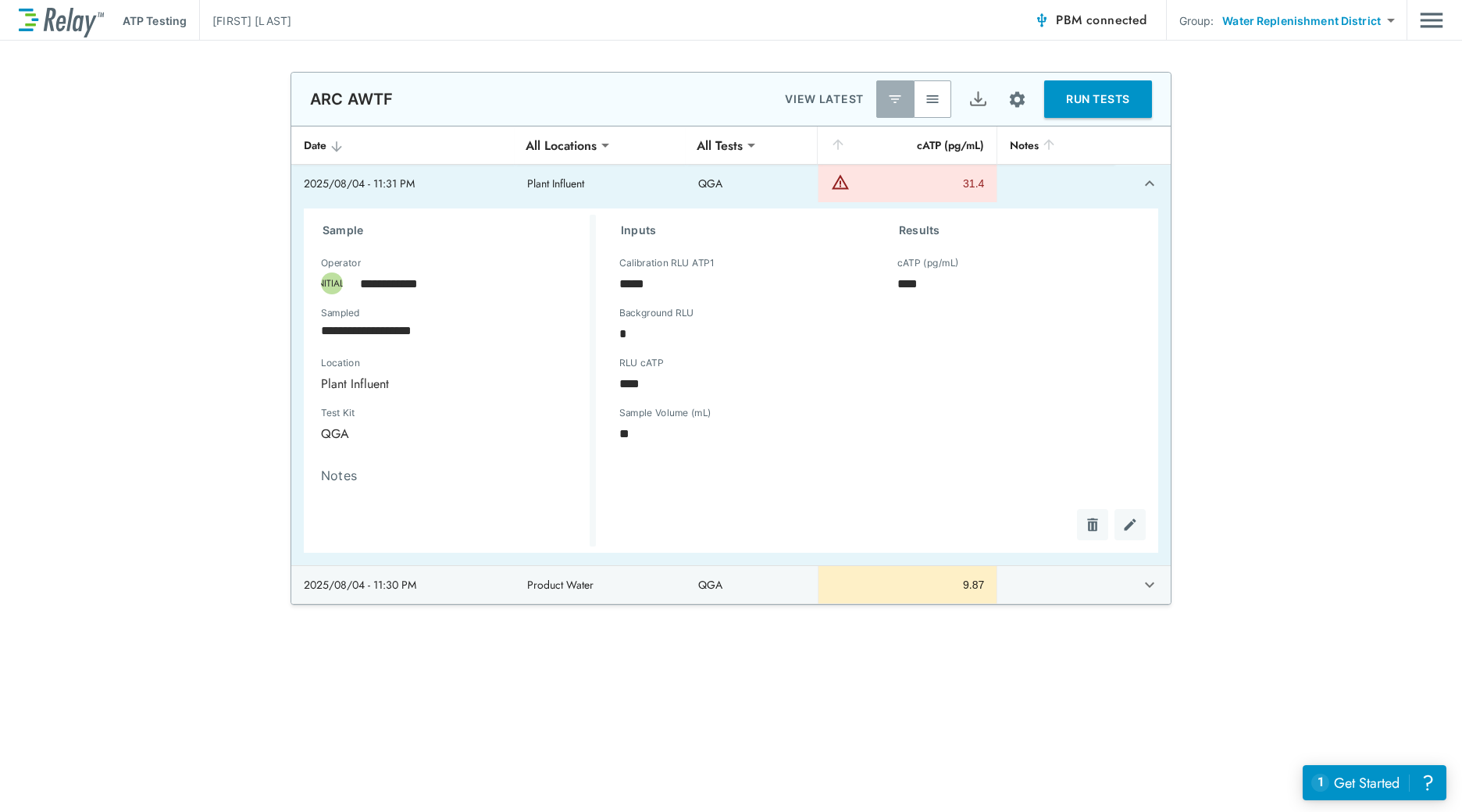 click on "**********" at bounding box center [731, 744] 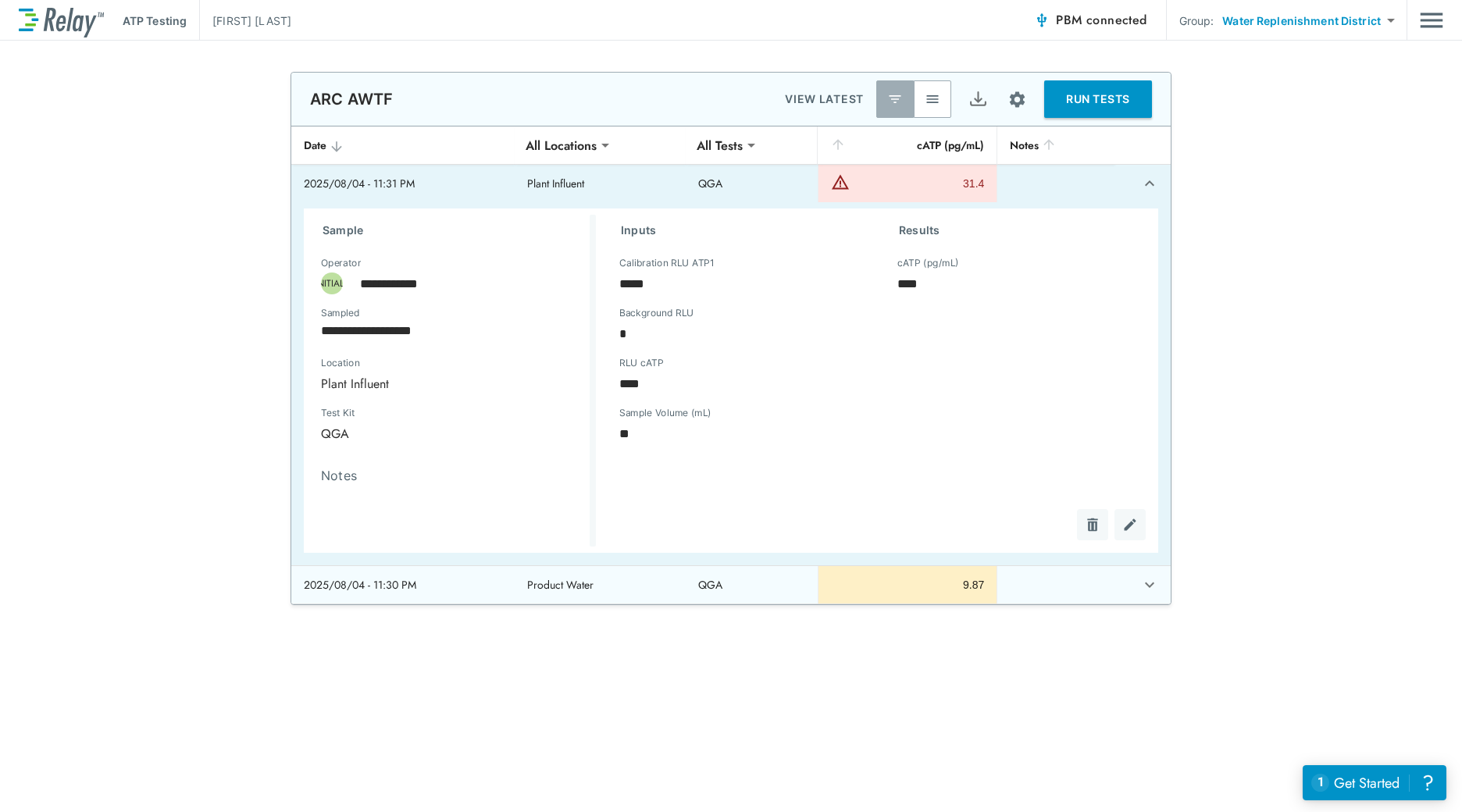 click 